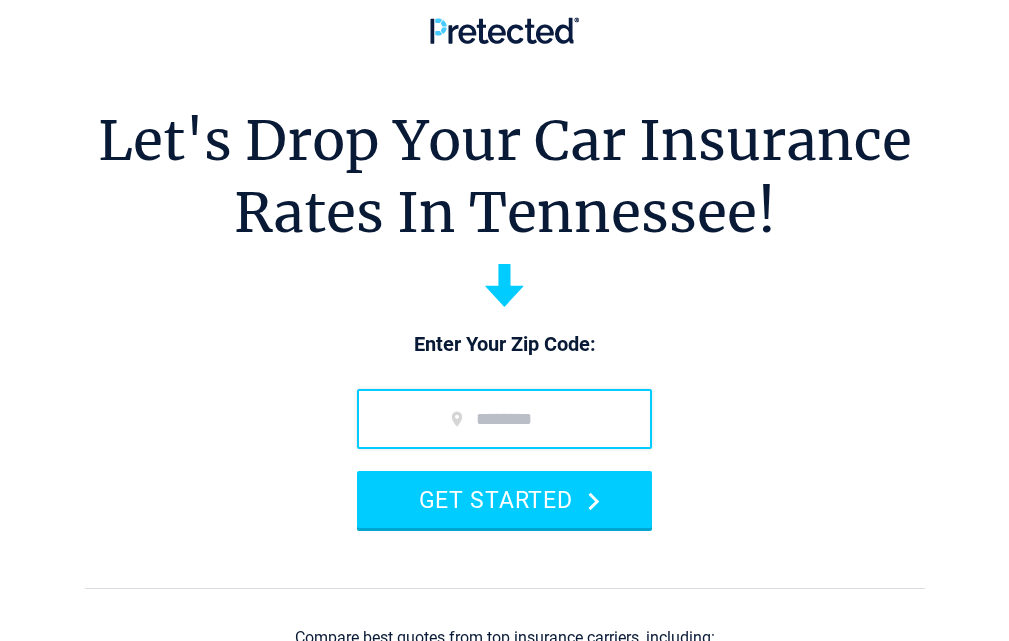 scroll, scrollTop: 0, scrollLeft: 0, axis: both 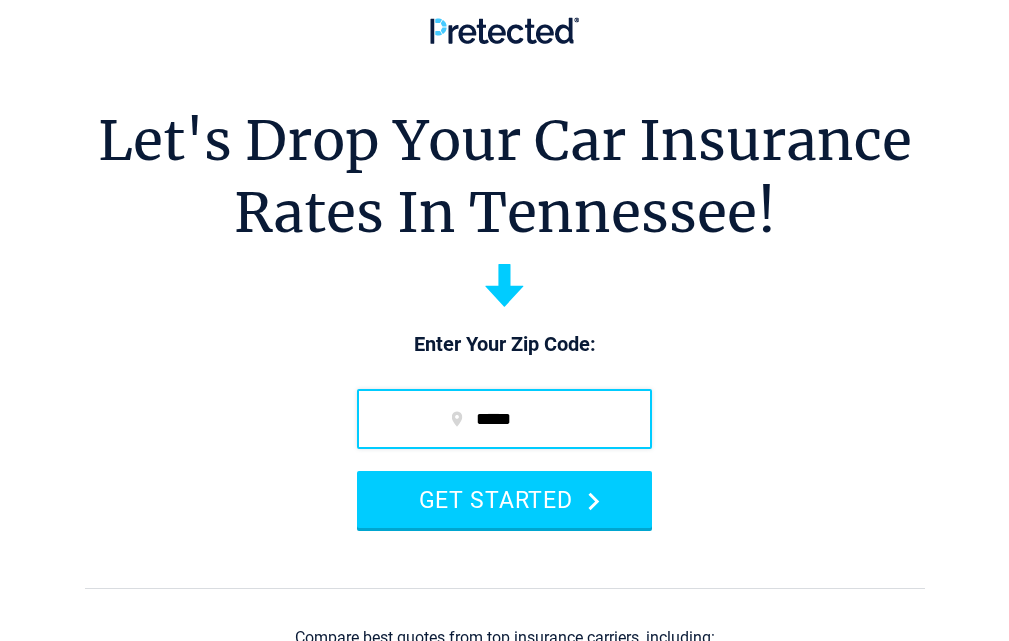 type on "*****" 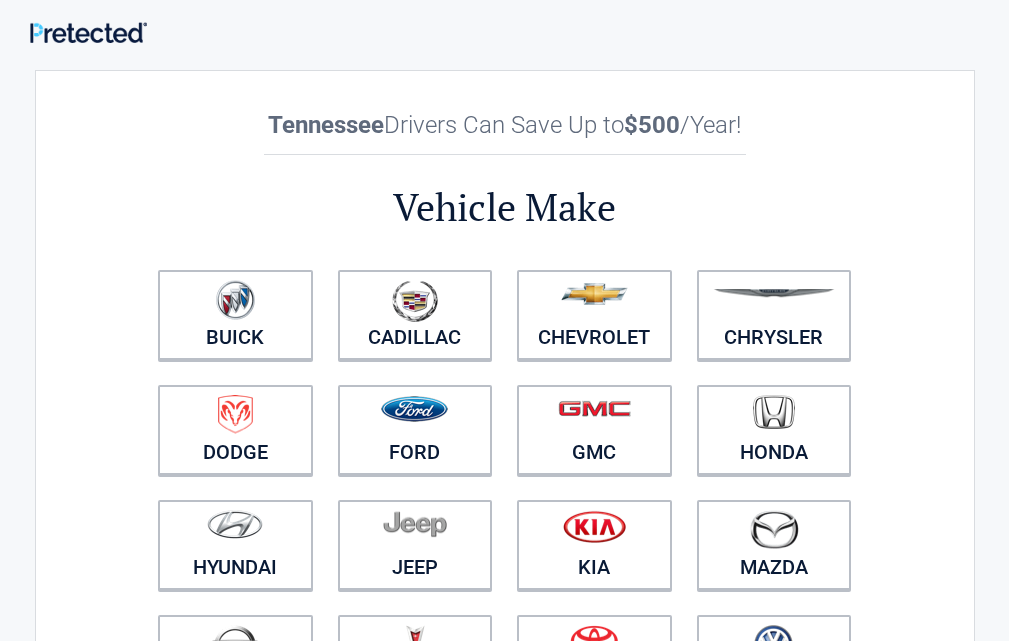 scroll, scrollTop: 0, scrollLeft: 0, axis: both 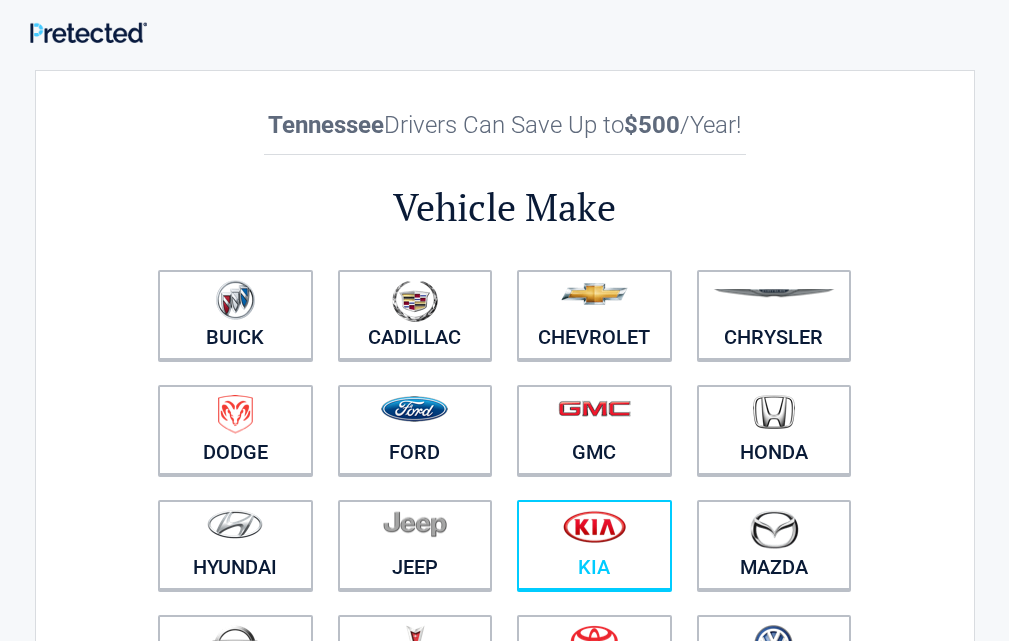 click at bounding box center (594, 532) 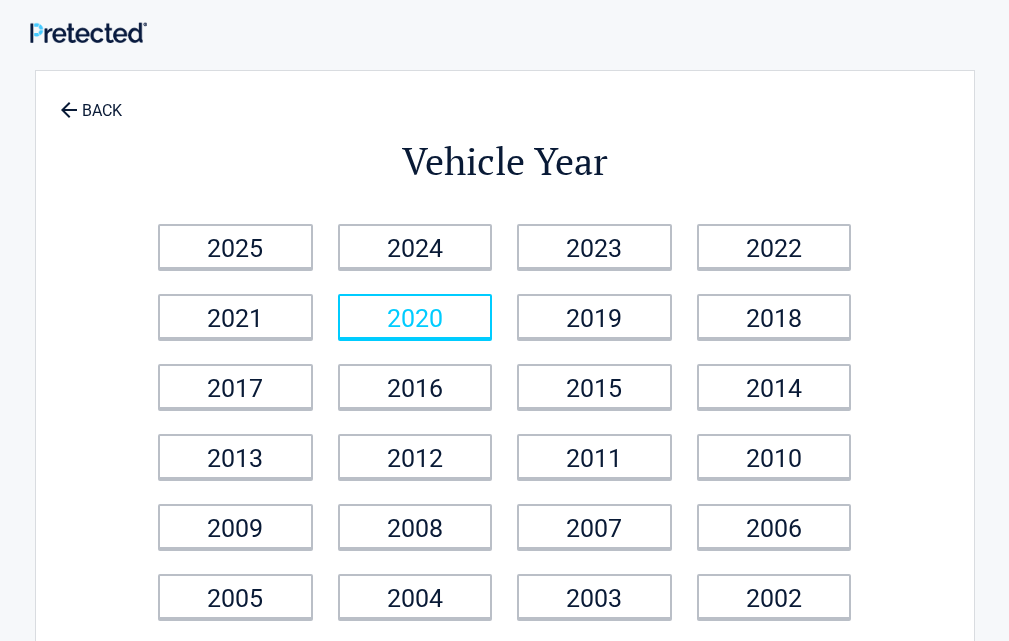 click on "2020" at bounding box center [415, 316] 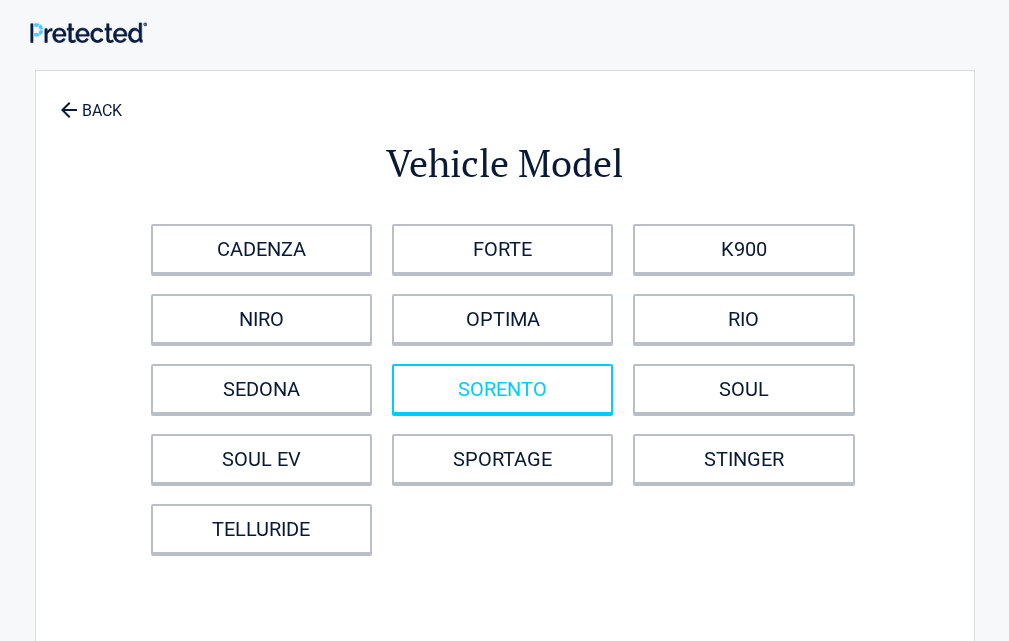 click on "SORENTO" at bounding box center (502, 389) 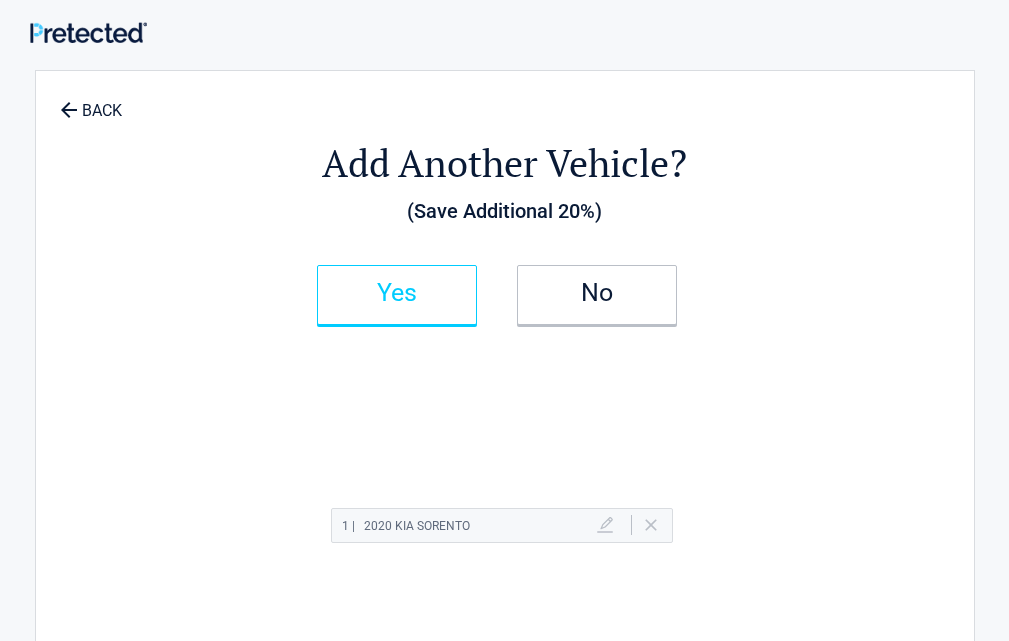 click on "Yes" at bounding box center (397, 293) 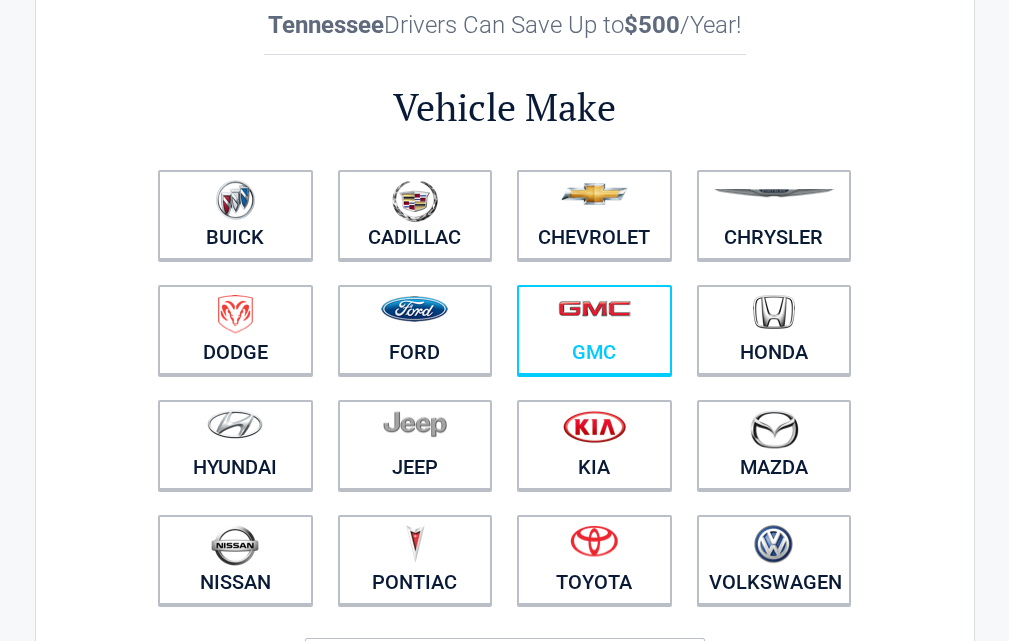 scroll, scrollTop: 200, scrollLeft: 0, axis: vertical 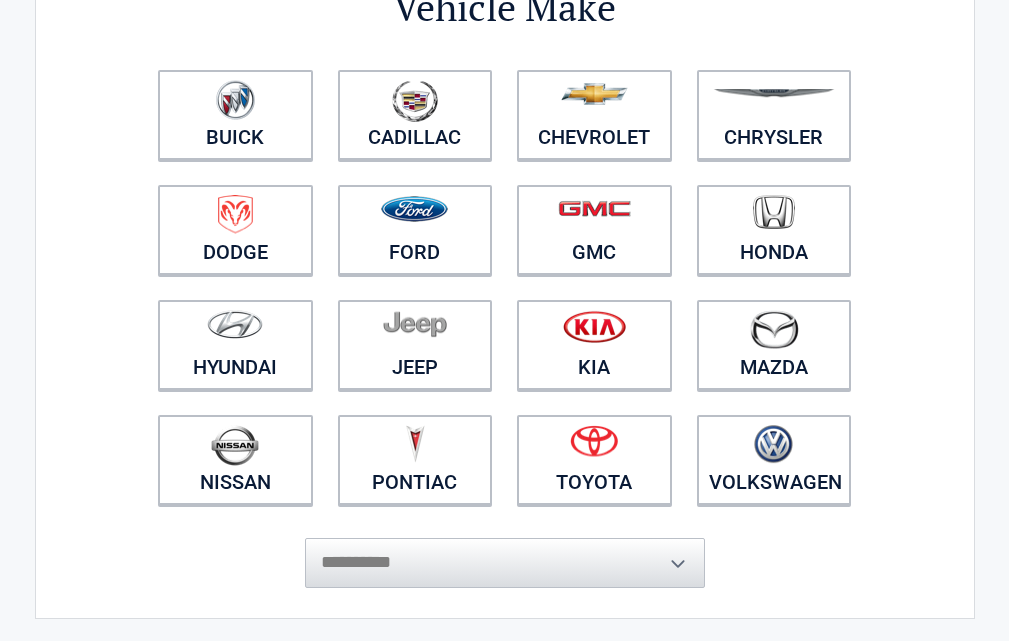 click on "**********" at bounding box center [505, 553] 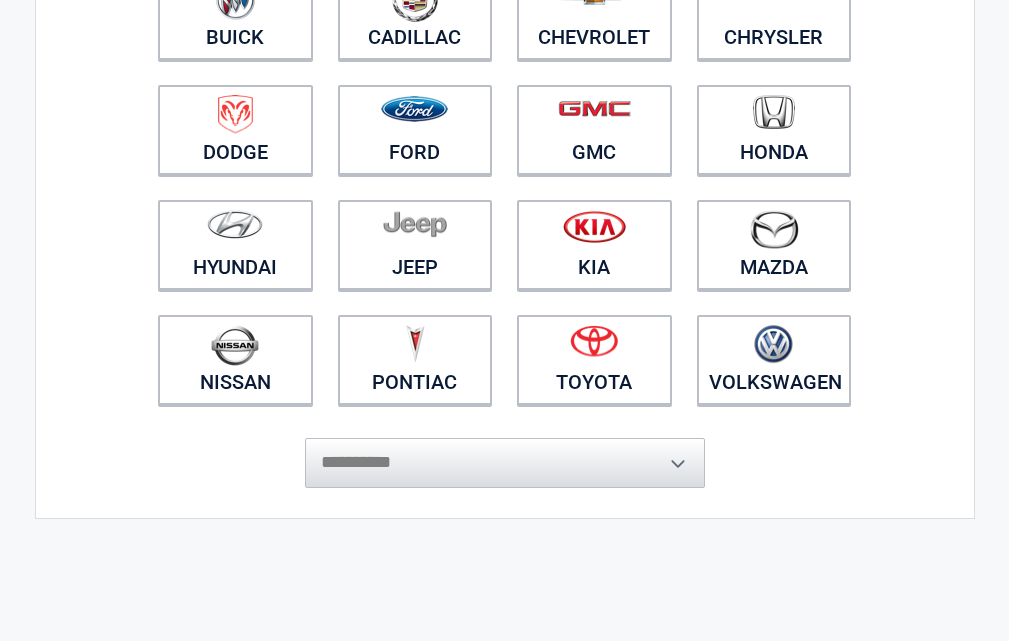 click on "**********" at bounding box center [505, 453] 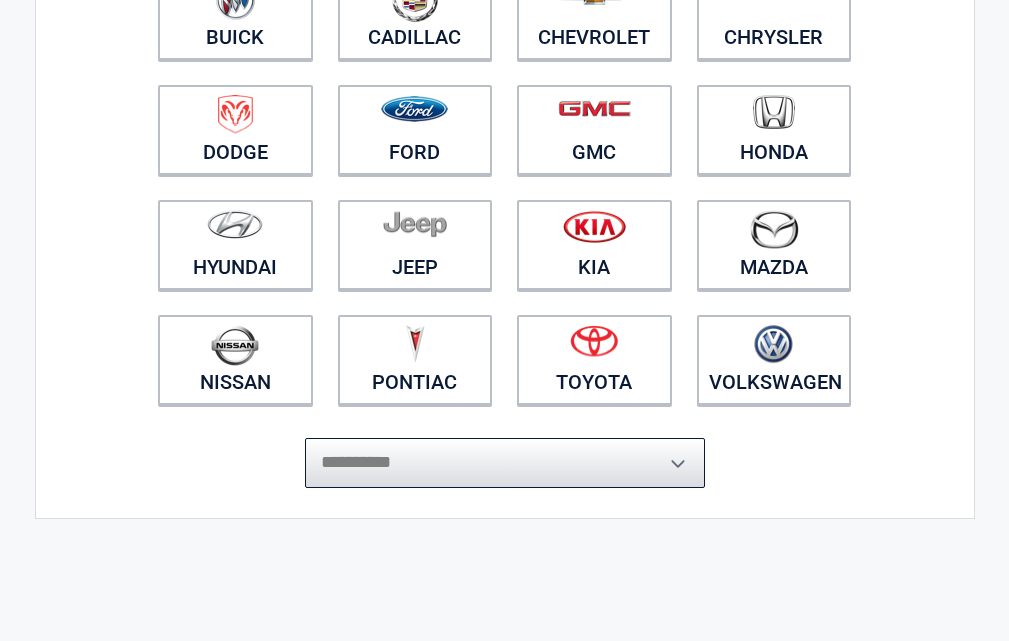 click on "**********" at bounding box center (505, 463) 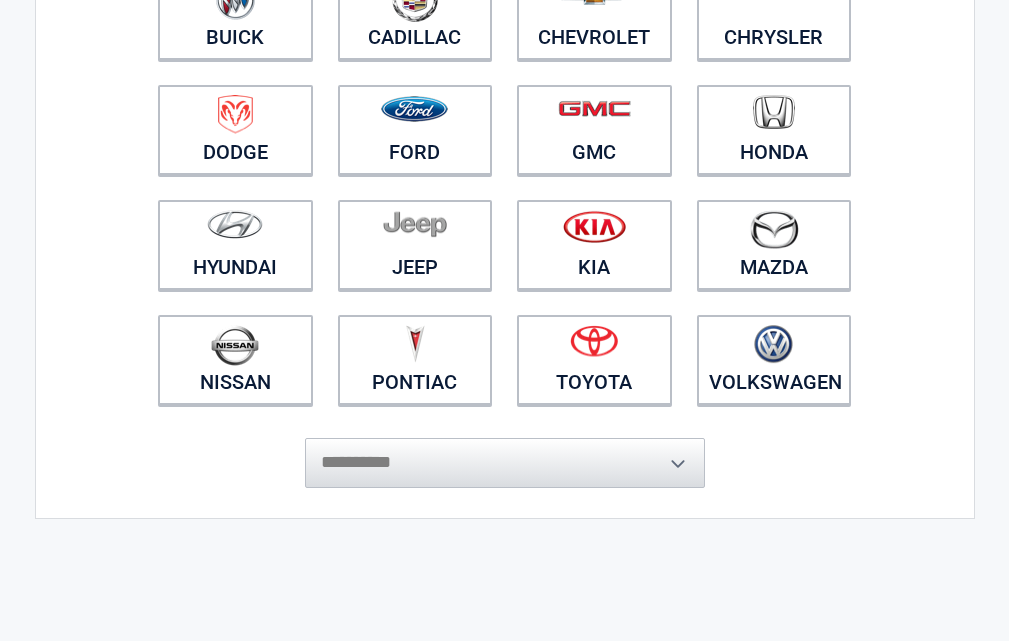 click on "[STATE] Drivers Can Save Up to $500 /Year
Vehicle Make
[BRAND]
[BRAND]
[BRAND]
[BRAND]
[BRAND]
[BRAND]
[BRAND]
[REDACTED]" at bounding box center (505, 149) 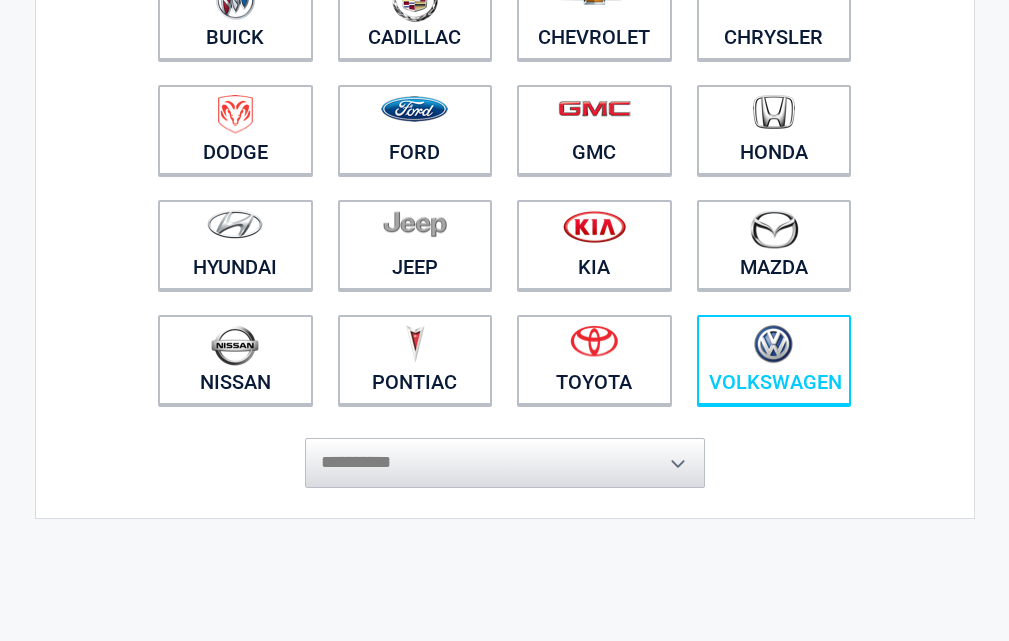 scroll, scrollTop: 200, scrollLeft: 0, axis: vertical 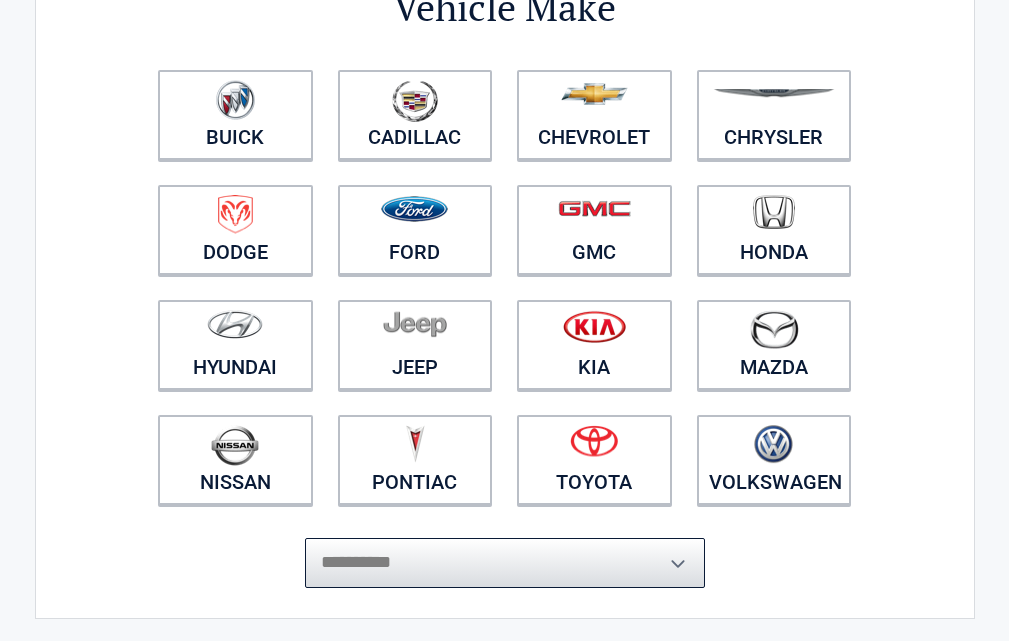 click on "**********" at bounding box center (505, 563) 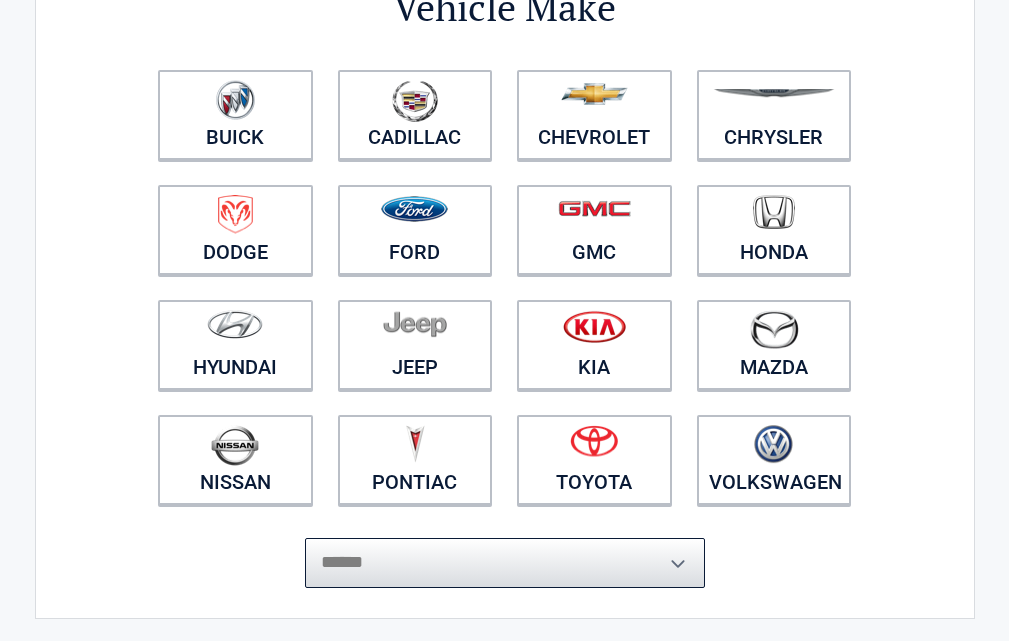 click on "**********" at bounding box center [505, 563] 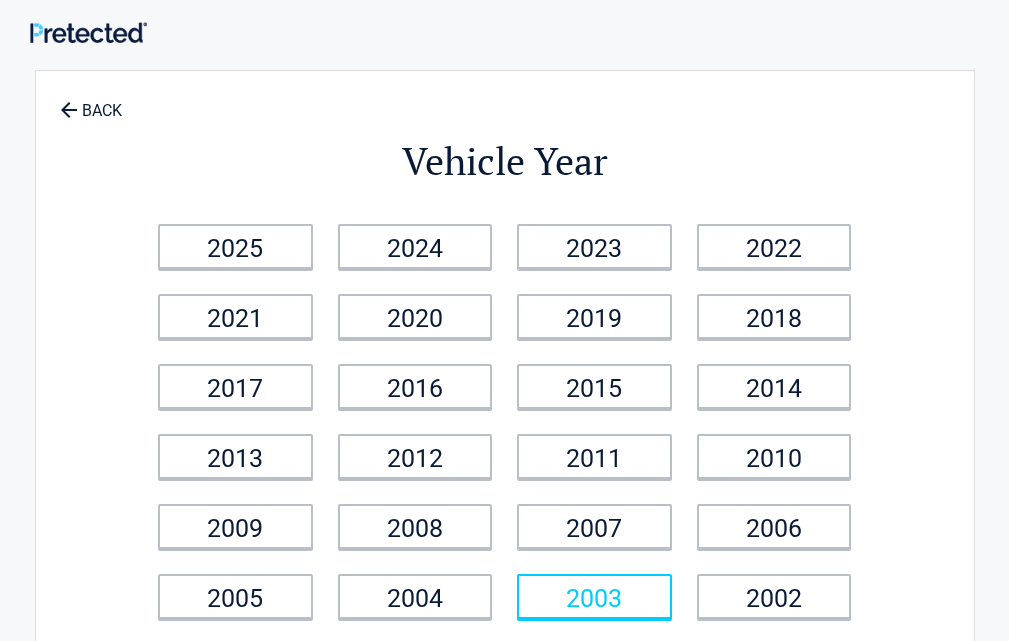 scroll, scrollTop: 300, scrollLeft: 0, axis: vertical 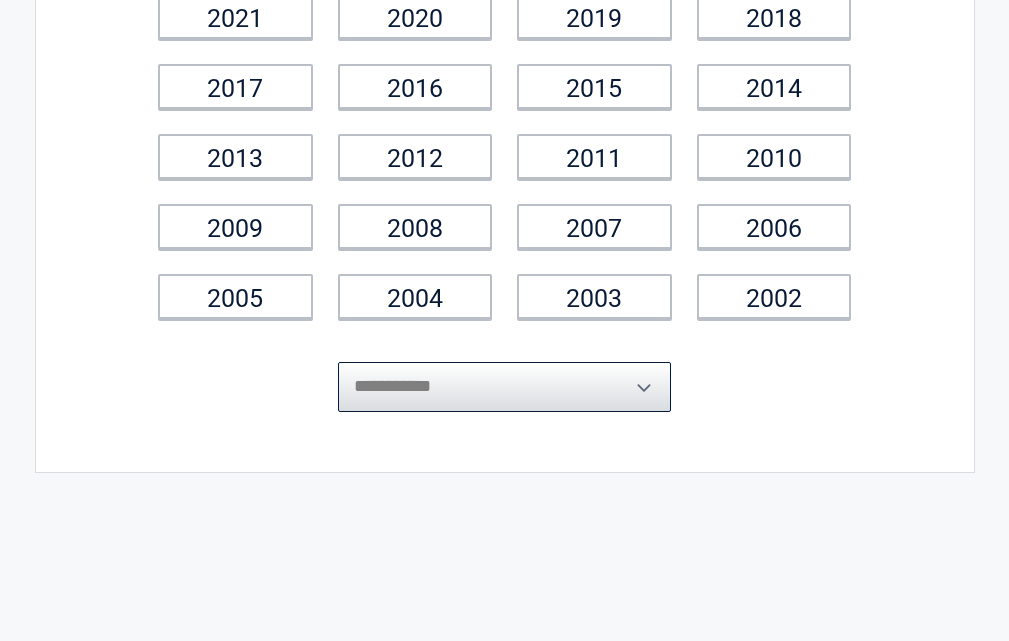 click on "**********" at bounding box center [505, 387] 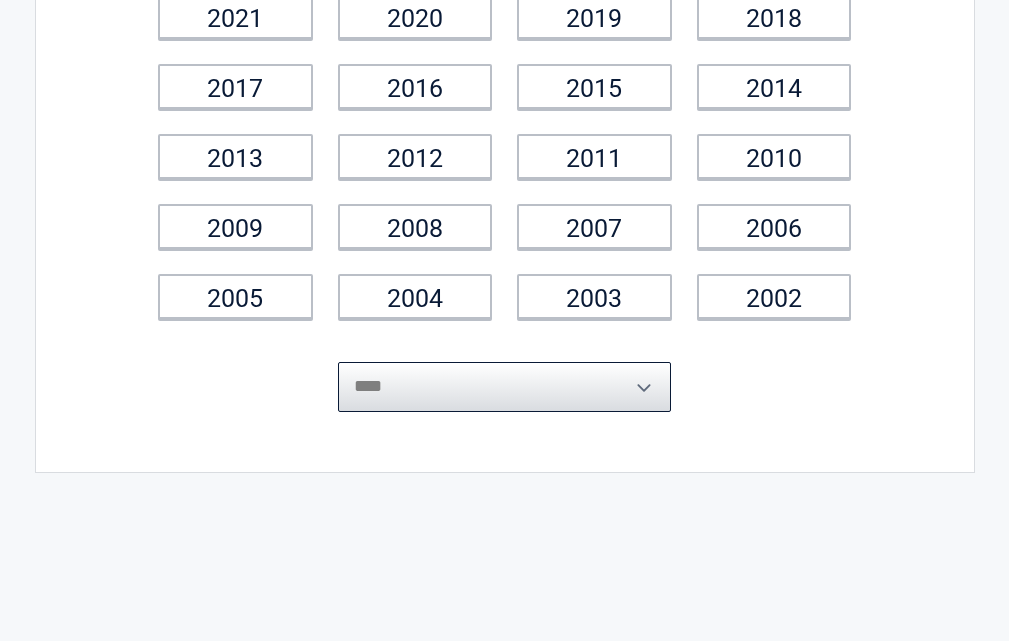 click on "**********" at bounding box center (505, 387) 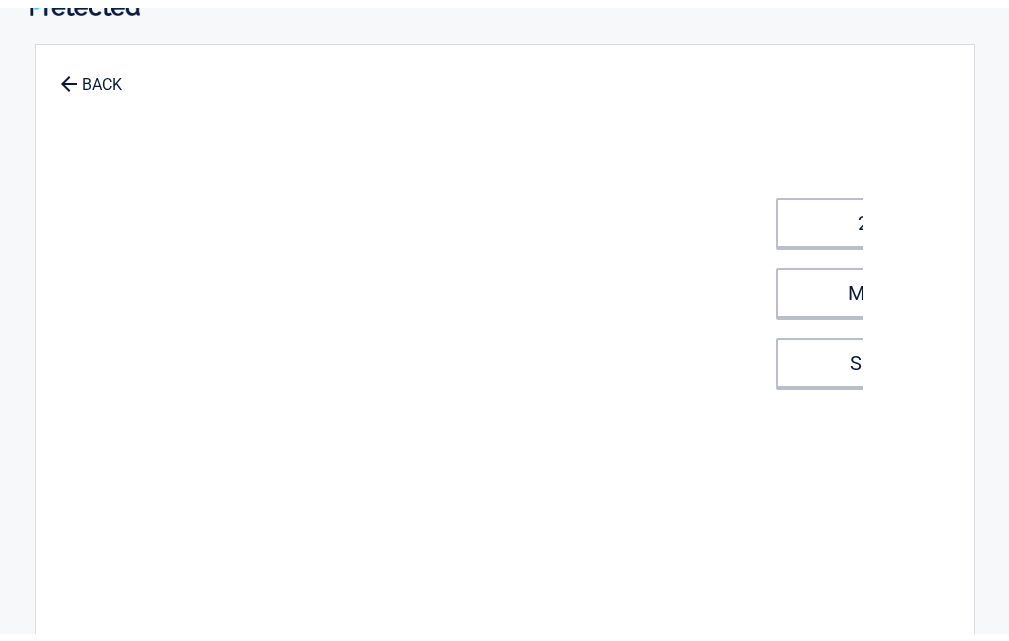 scroll, scrollTop: 0, scrollLeft: 0, axis: both 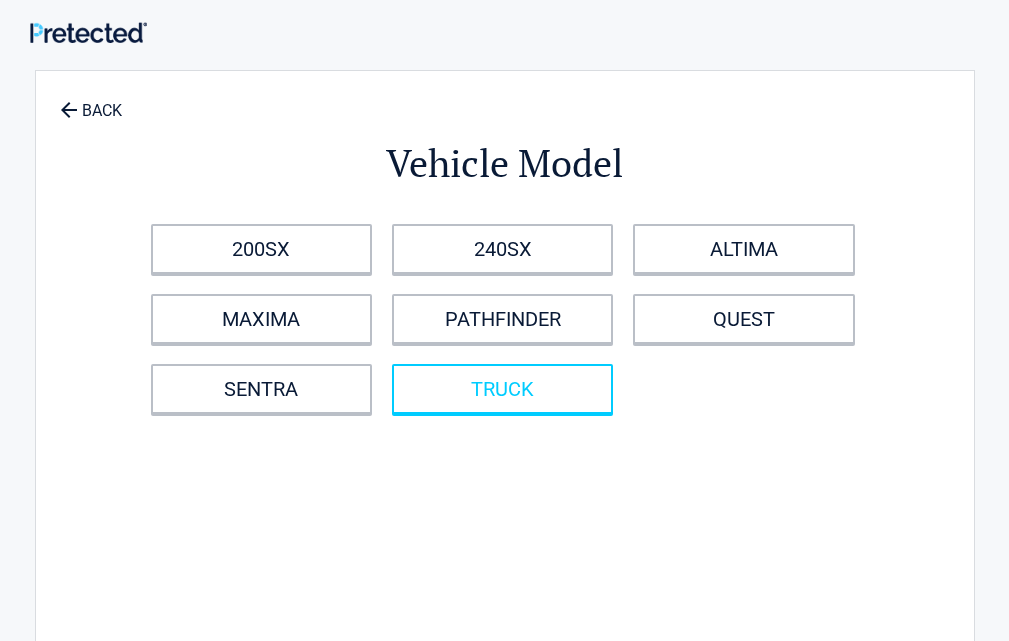 click on "TRUCK" at bounding box center (502, 389) 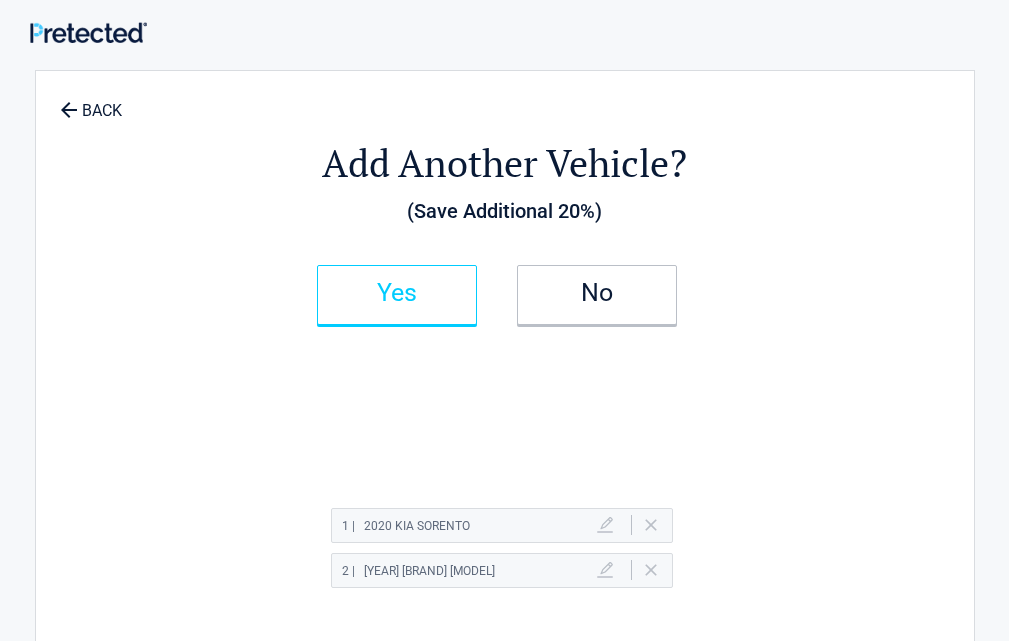click on "Yes" at bounding box center (397, 295) 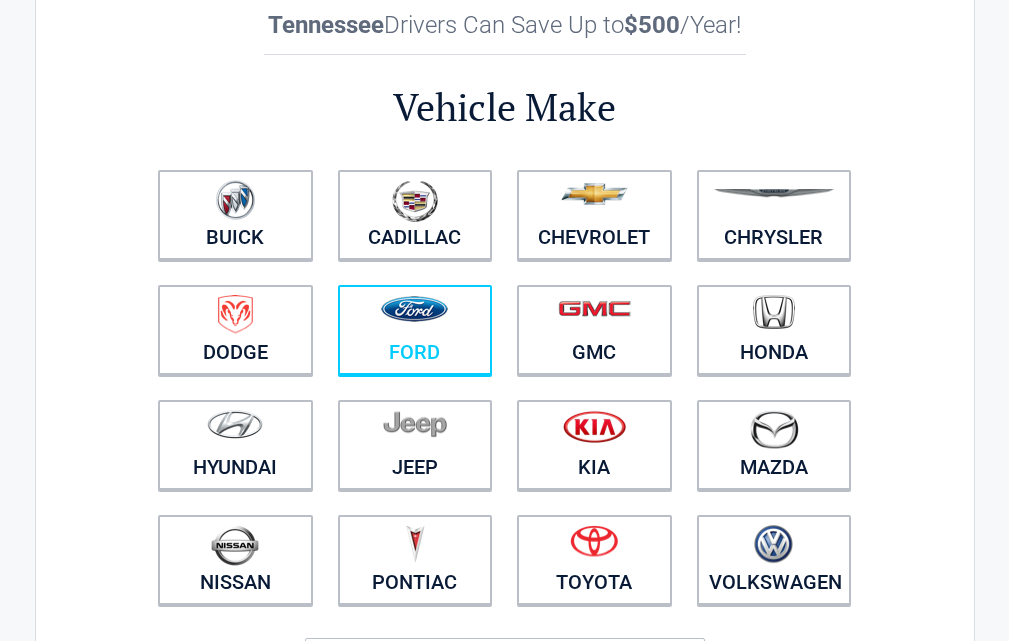 scroll, scrollTop: 300, scrollLeft: 0, axis: vertical 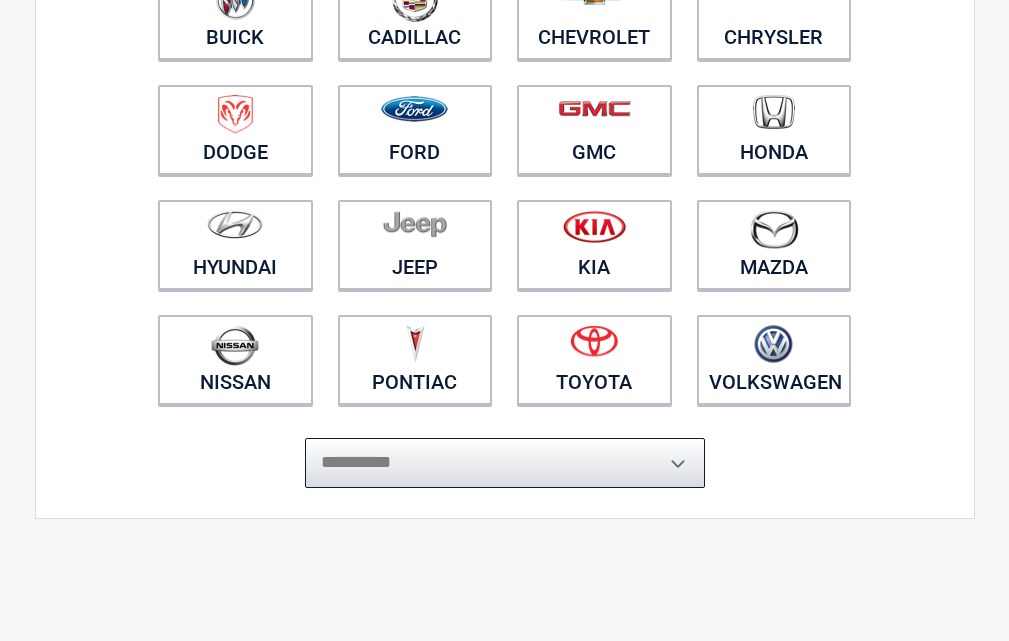 click on "[REDACTED]" at bounding box center (505, 463) 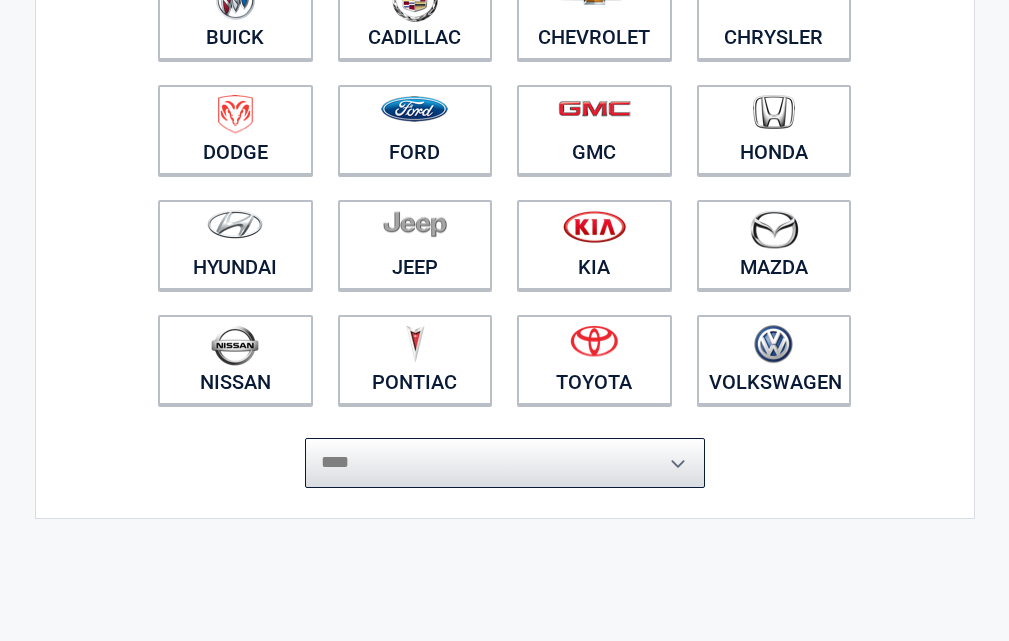 click on "[REDACTED]" at bounding box center [505, 463] 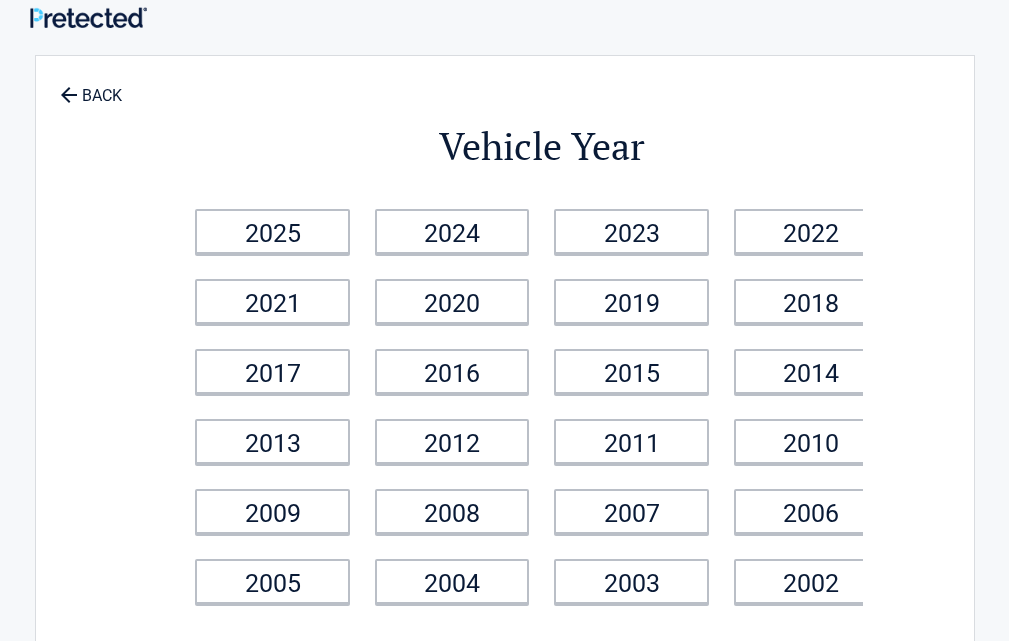 scroll, scrollTop: 0, scrollLeft: 0, axis: both 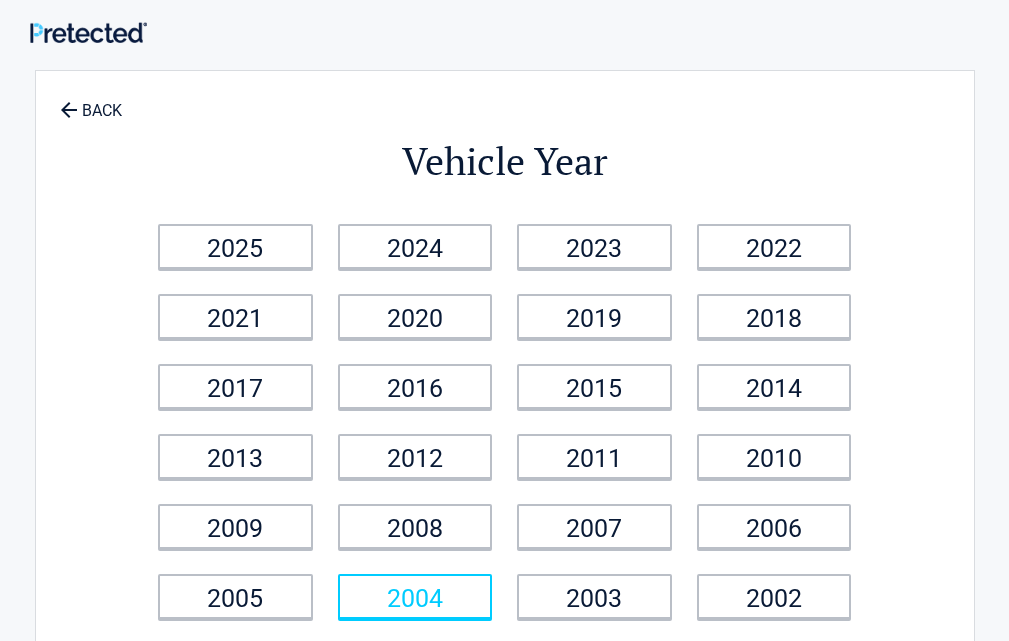 click on "2004" at bounding box center [415, 596] 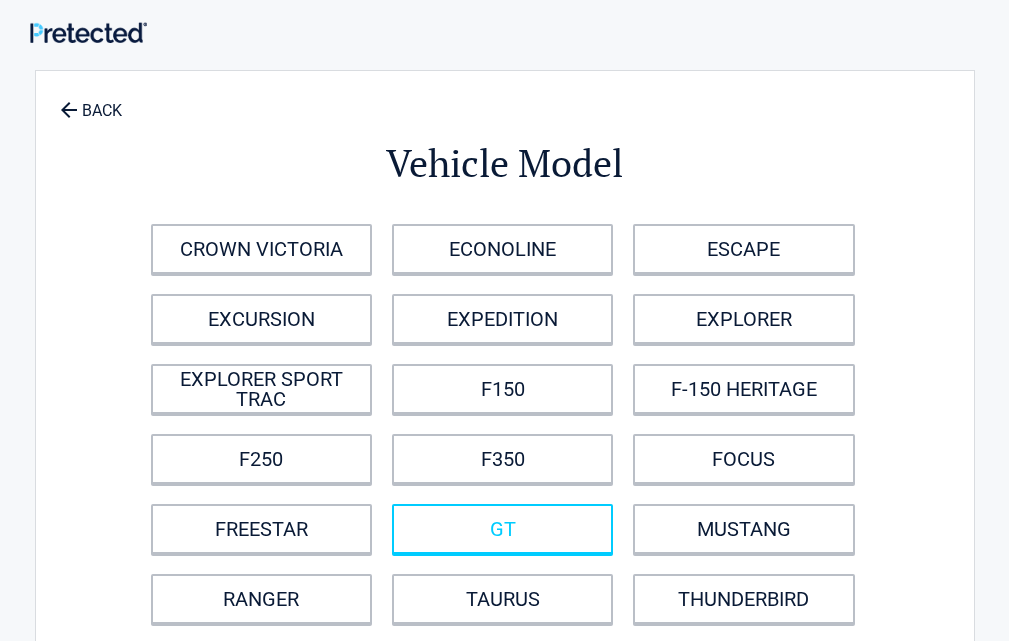 scroll, scrollTop: 100, scrollLeft: 0, axis: vertical 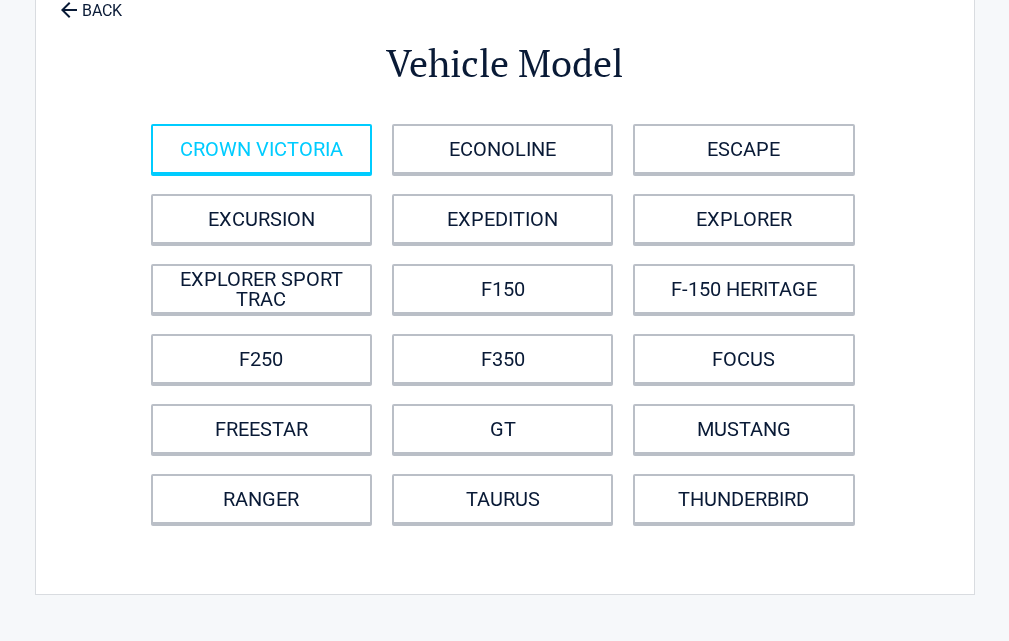 click on "CROWN VICTORIA" at bounding box center (261, 149) 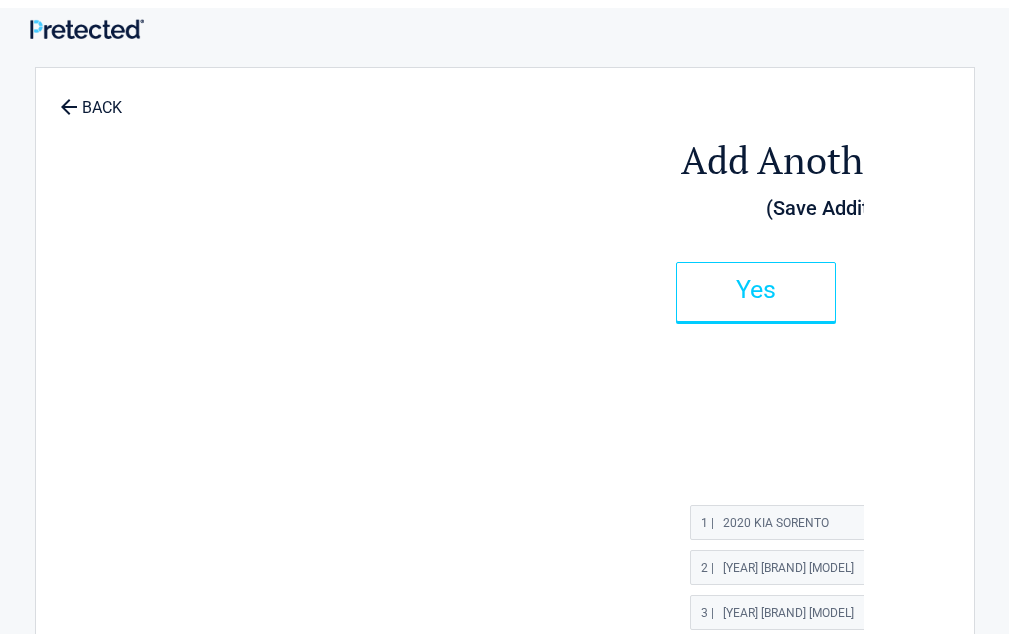 scroll, scrollTop: 0, scrollLeft: 0, axis: both 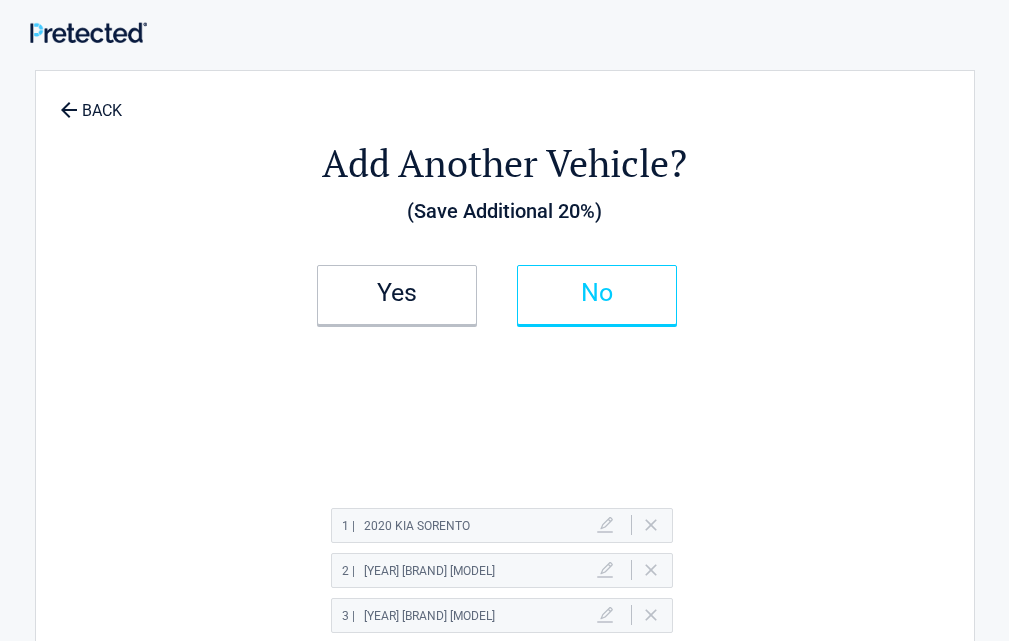 click on "No" at bounding box center (597, 295) 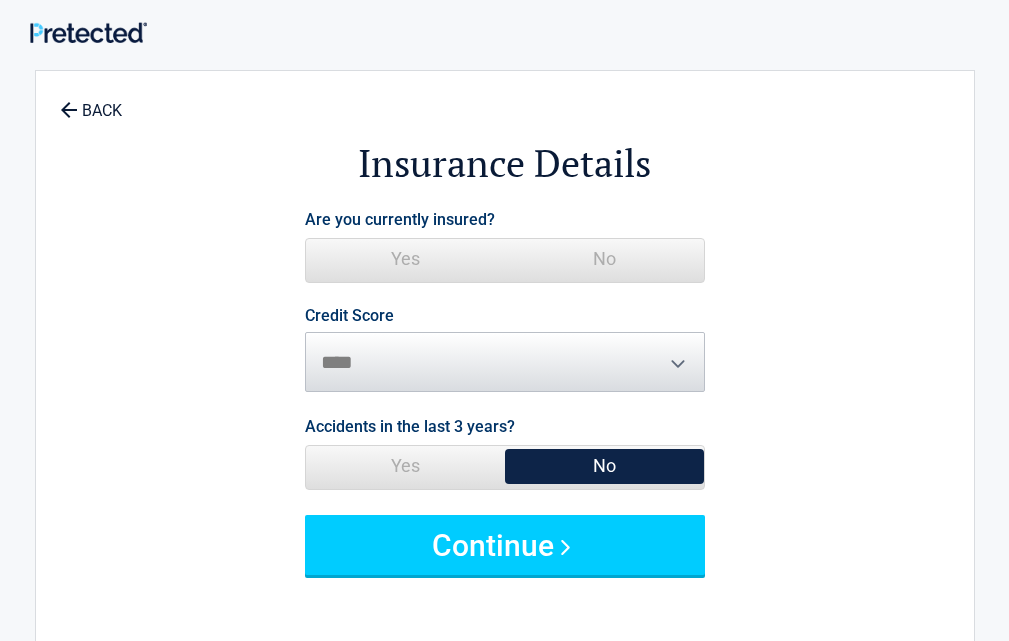 click on "Yes" at bounding box center [405, 259] 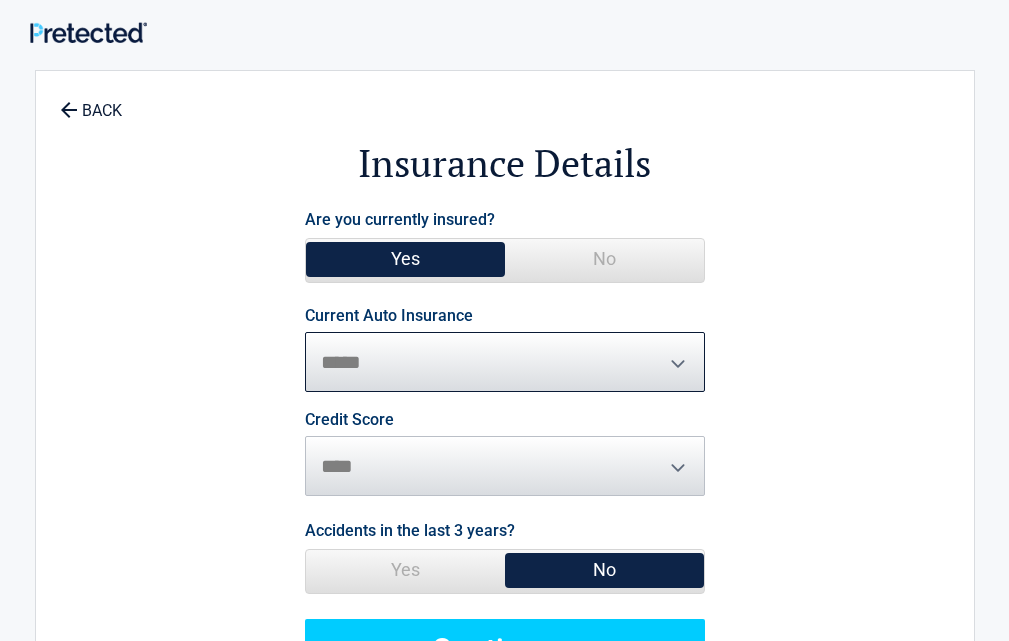 click on "**********" at bounding box center (505, 362) 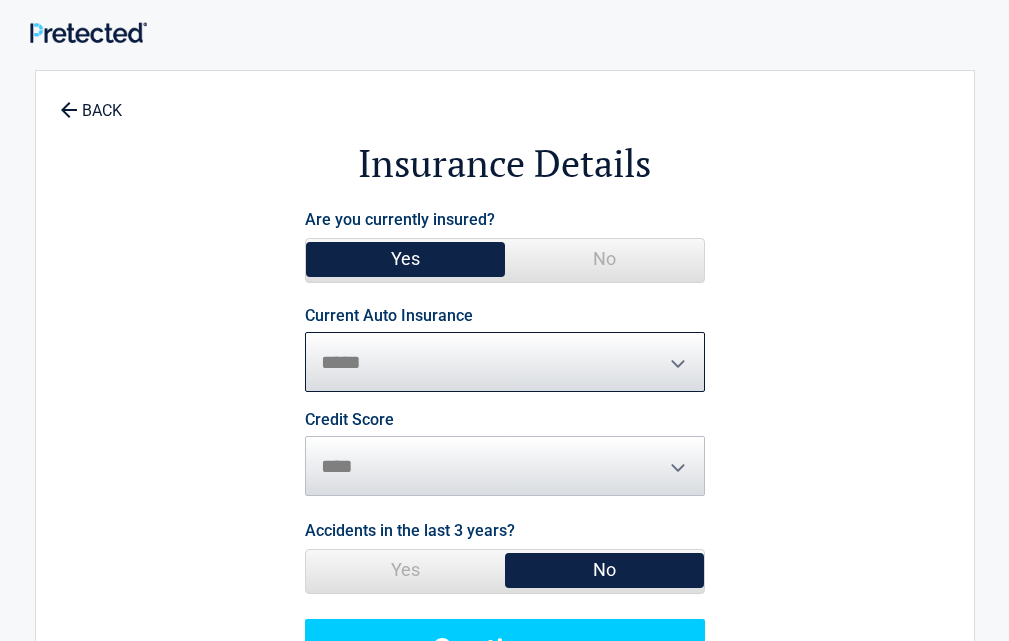 select on "**********" 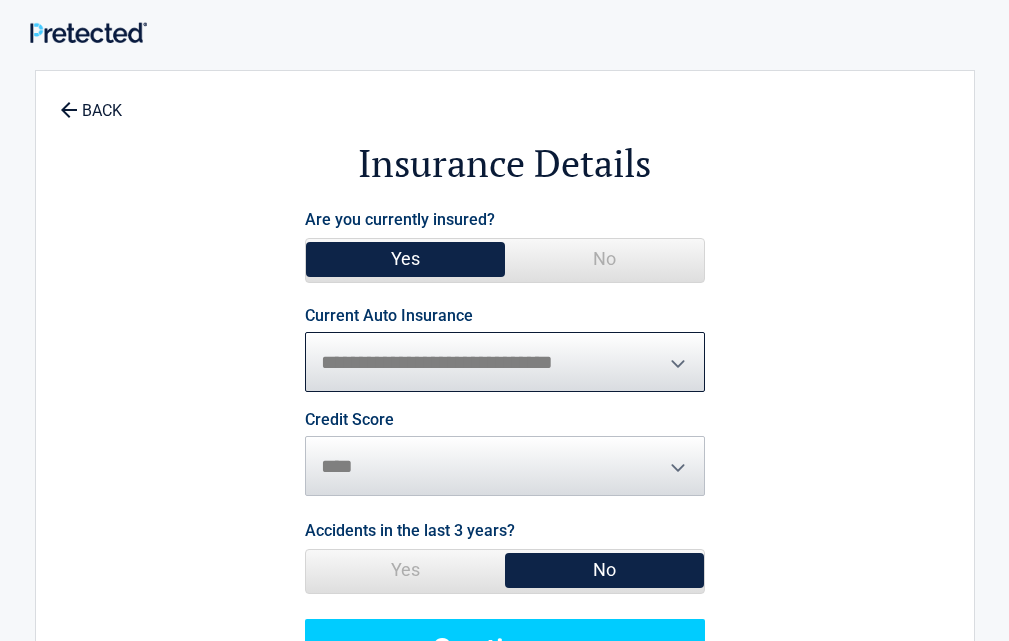 click on "**********" at bounding box center (505, 362) 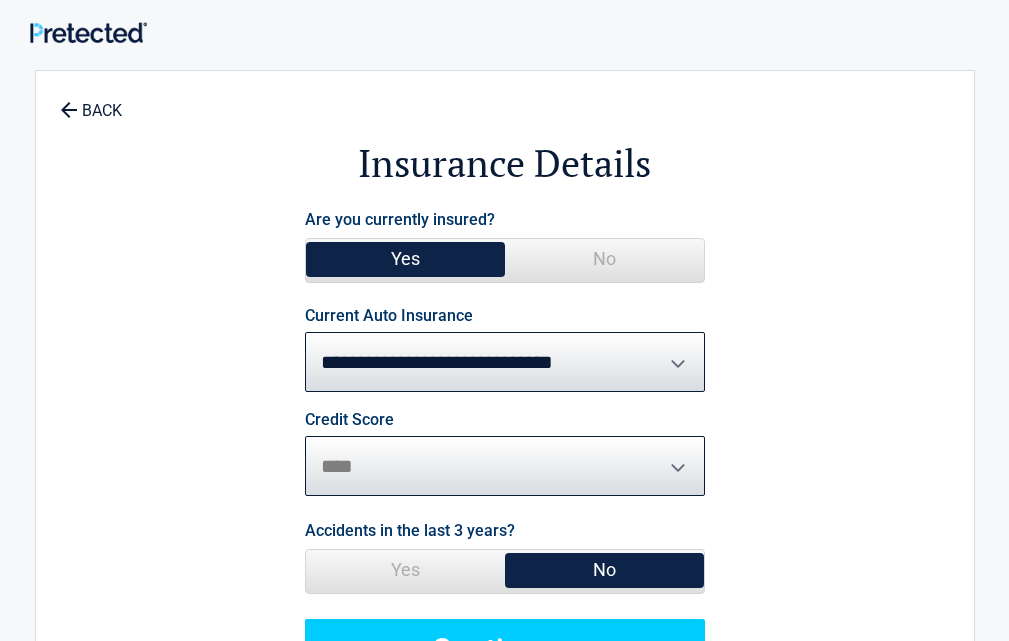 click on "*********
****
*******
****" at bounding box center [505, 466] 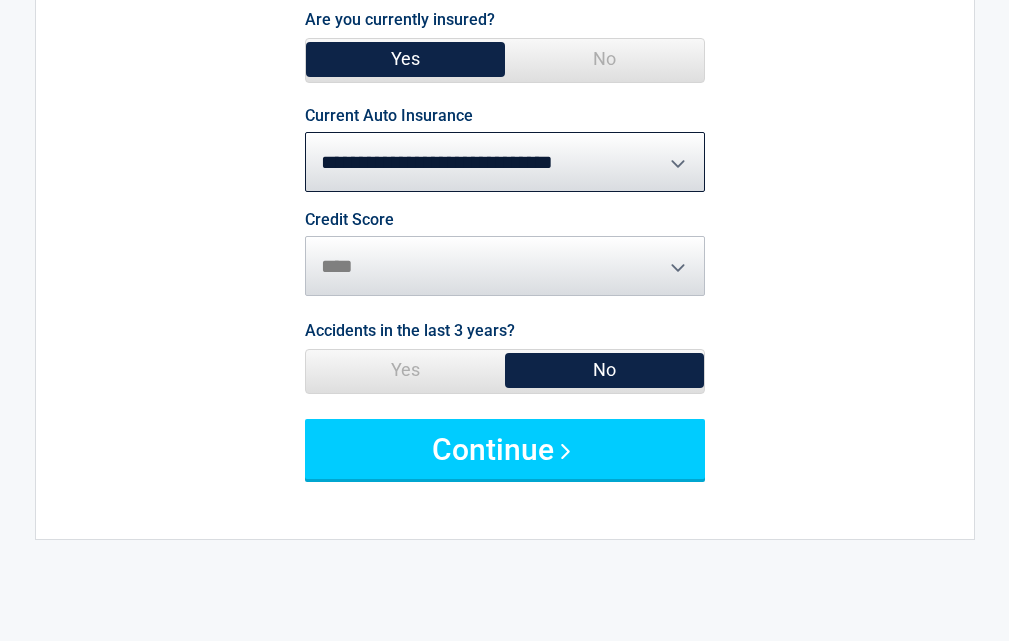 click on "No" at bounding box center (604, 370) 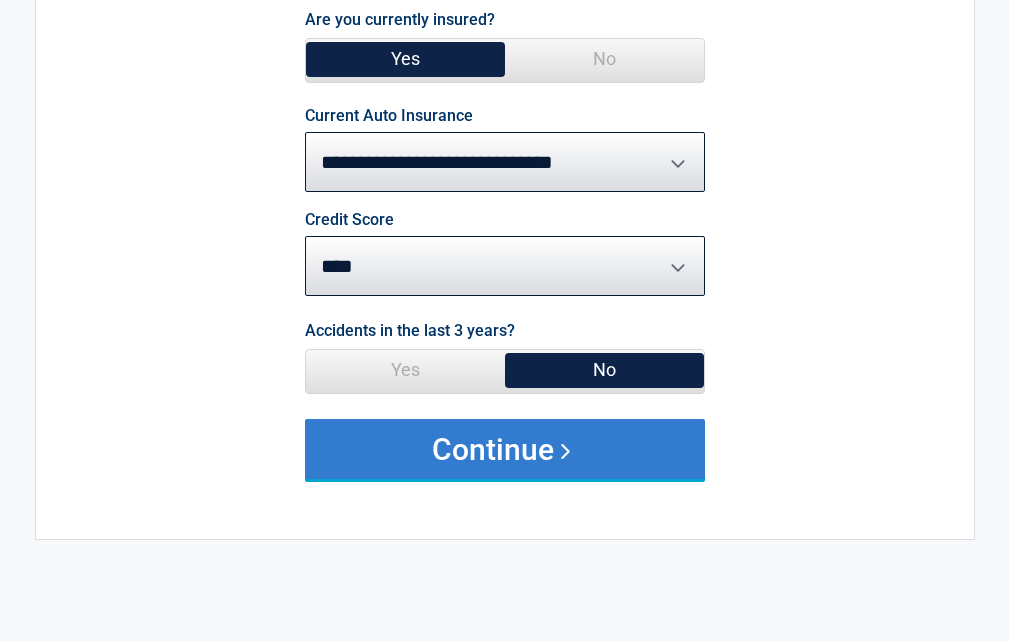 click on "Continue" at bounding box center [505, 449] 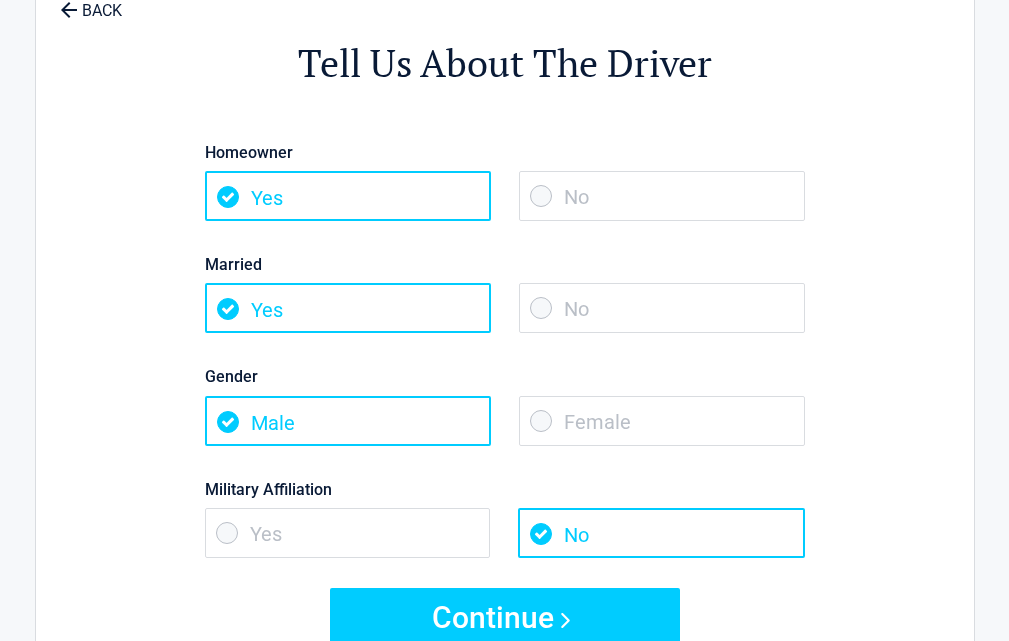 scroll, scrollTop: 200, scrollLeft: 0, axis: vertical 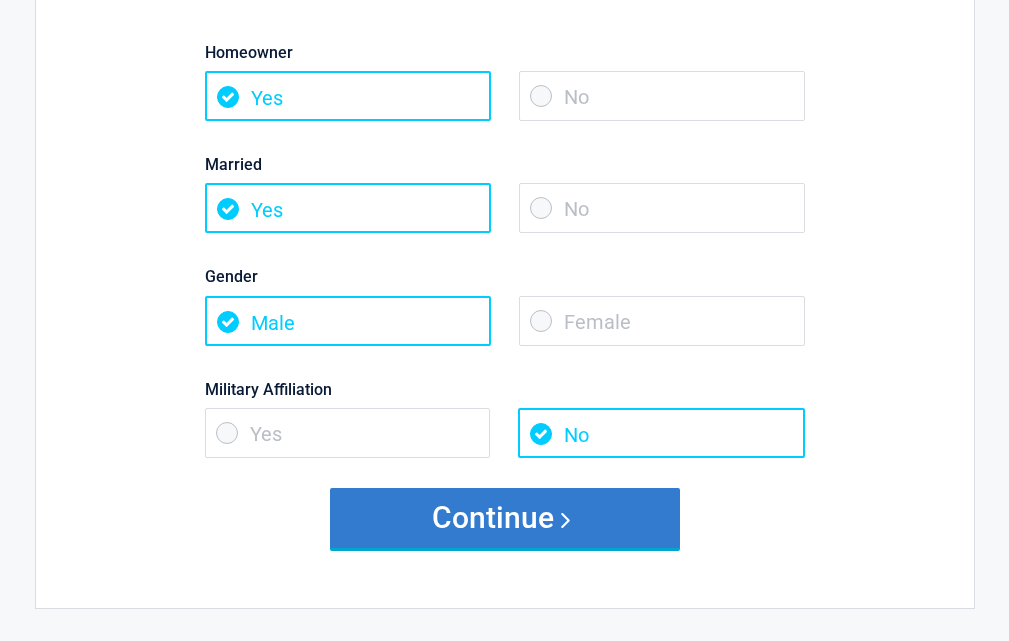 click on "Continue" at bounding box center (505, 518) 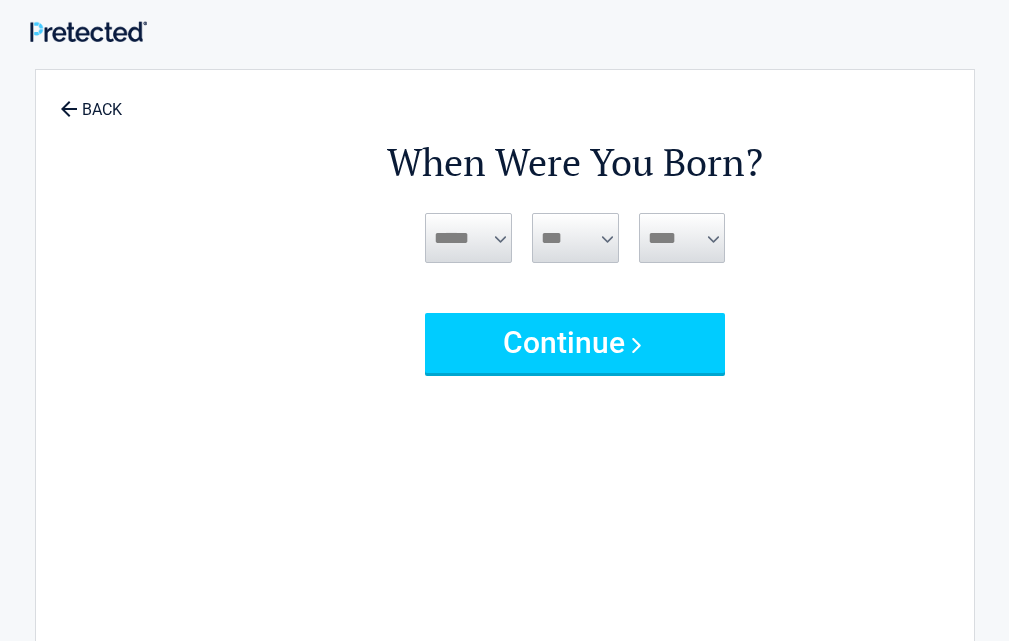 scroll, scrollTop: 0, scrollLeft: 0, axis: both 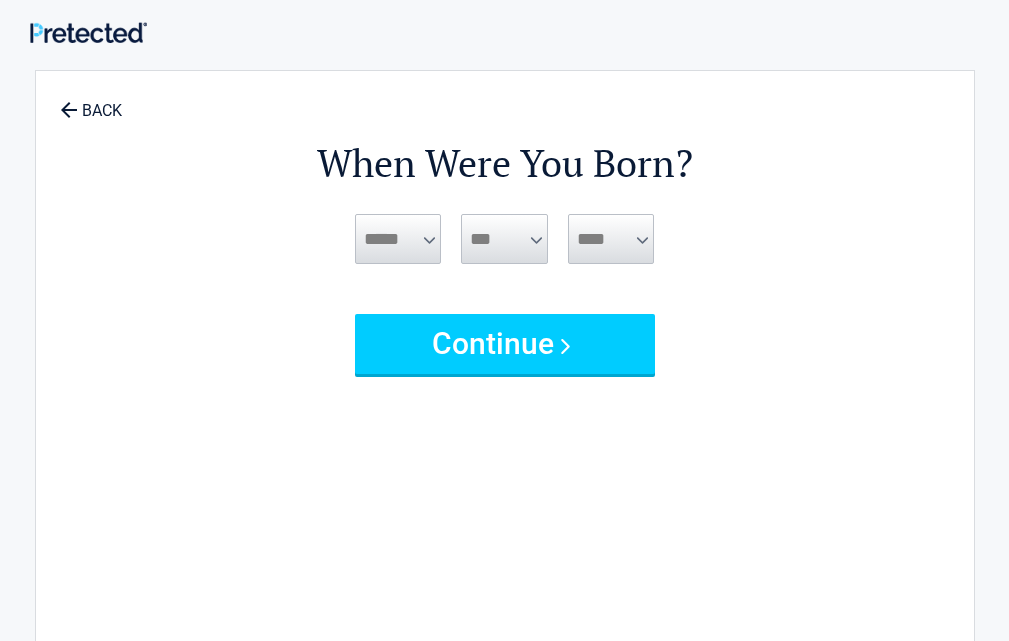 click on "*****
***
***
***
***
***
***
***
***
***
***
***
***" at bounding box center [398, 239] 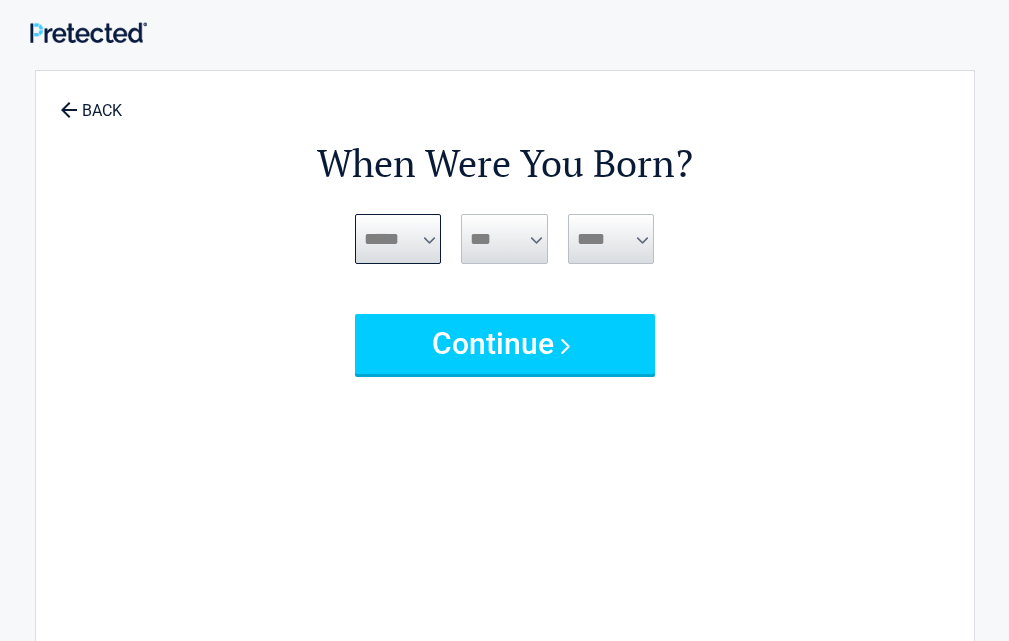 click on "*****
***
***
***
***
***
***
***
***
***
***
***
***" at bounding box center [398, 239] 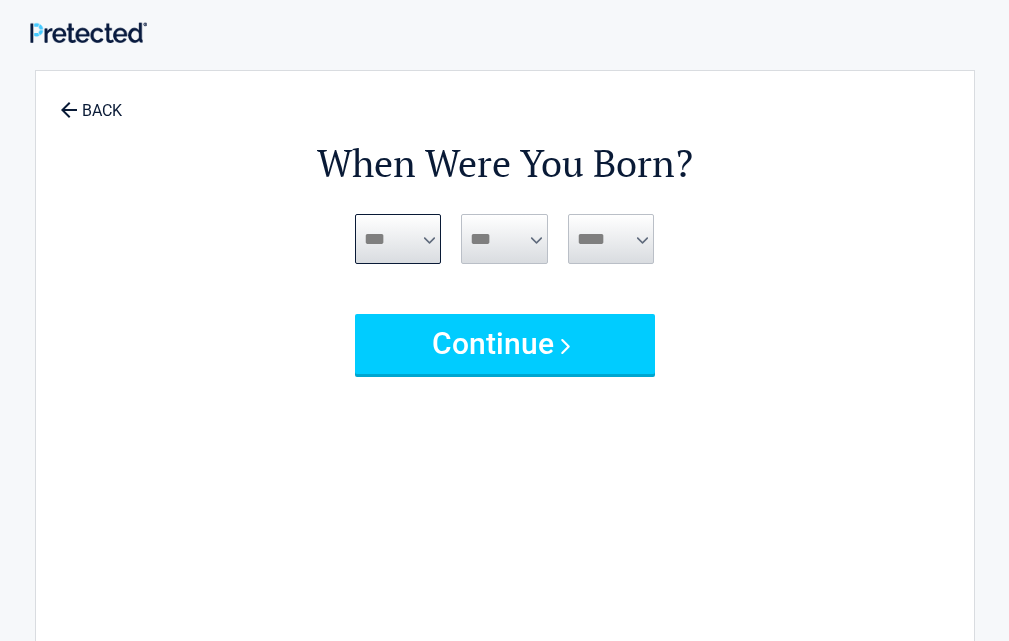click on "*****
***
***
***
***
***
***
***
***
***
***
***
***" at bounding box center [398, 239] 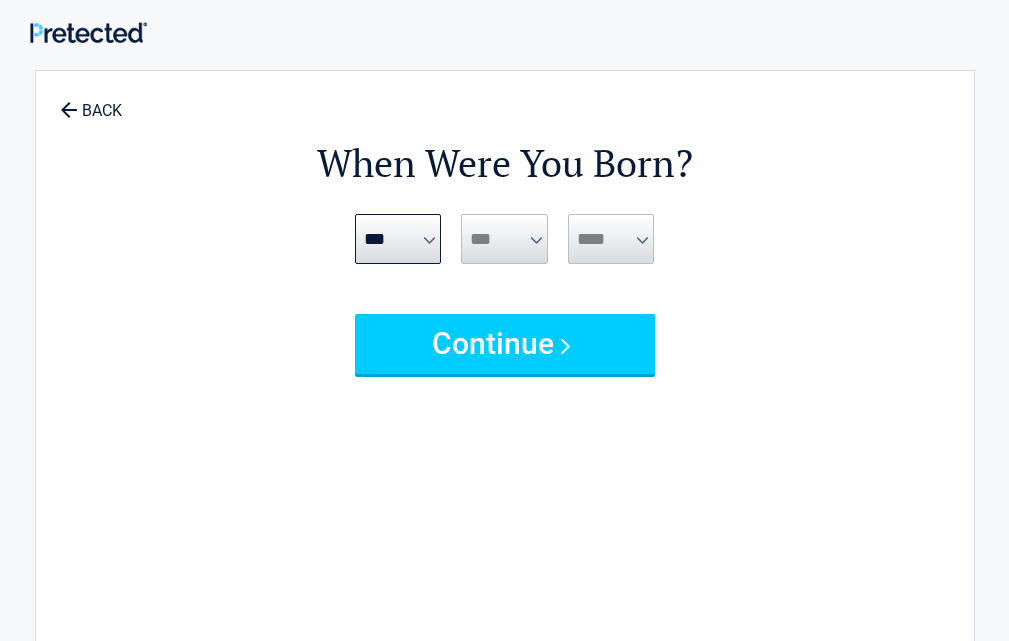 click on "*** * * * * * * * * * ** ** ** ** ** ** ** ** ** ** ** ** ** ** ** ** ** ** ** ** **" at bounding box center [504, 239] 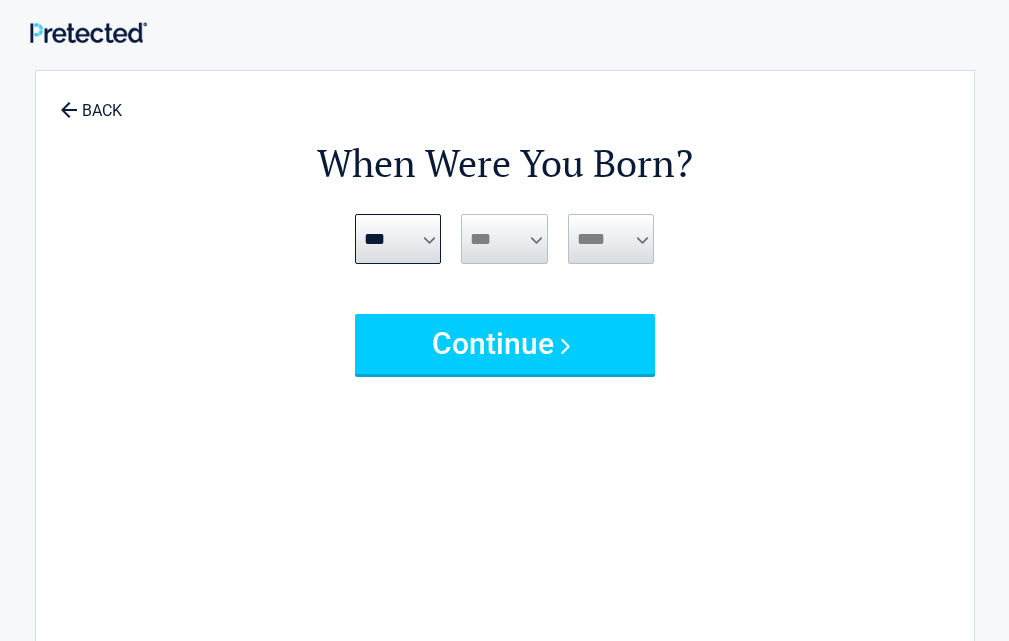 click on "*** * * * * * * * * * ** ** ** ** ** ** ** ** ** ** ** ** ** ** ** ** ** ** ** ** **" at bounding box center [504, 239] 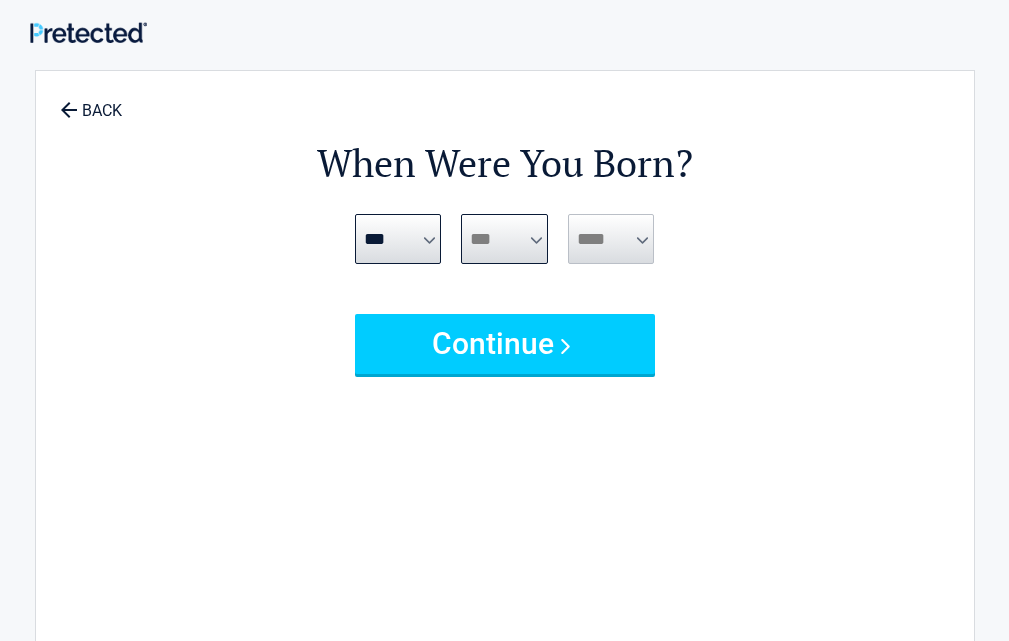 click on "*** * * * * * * * * * ** ** ** ** ** ** ** ** ** ** ** ** ** ** ** ** ** ** ** ** **" at bounding box center [504, 239] 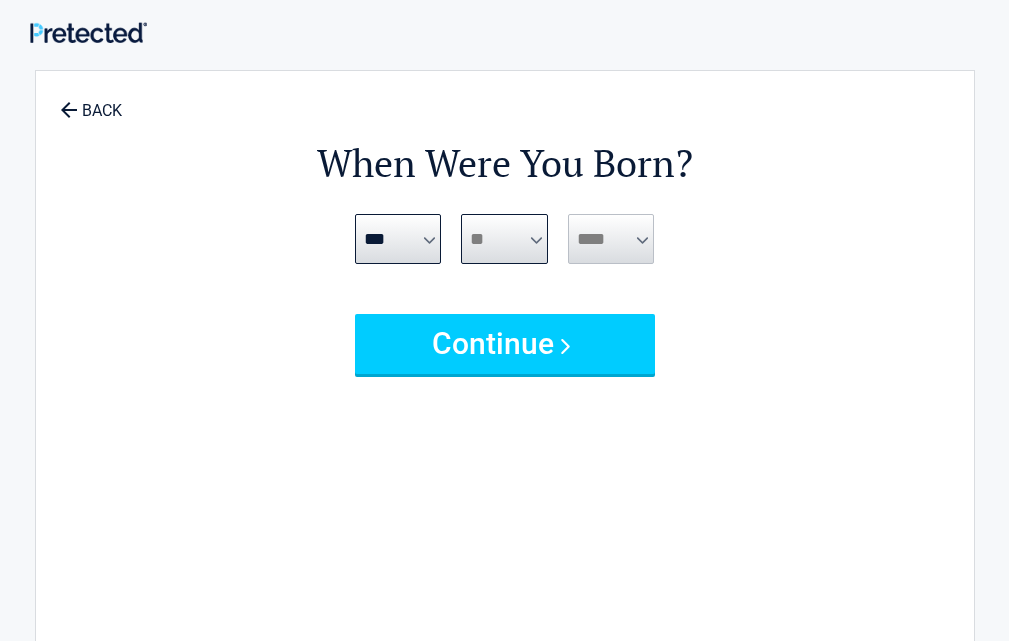click on "*** * * * * * * * * * ** ** ** ** ** ** ** ** ** ** ** ** ** ** ** ** ** ** ** ** **" at bounding box center [504, 239] 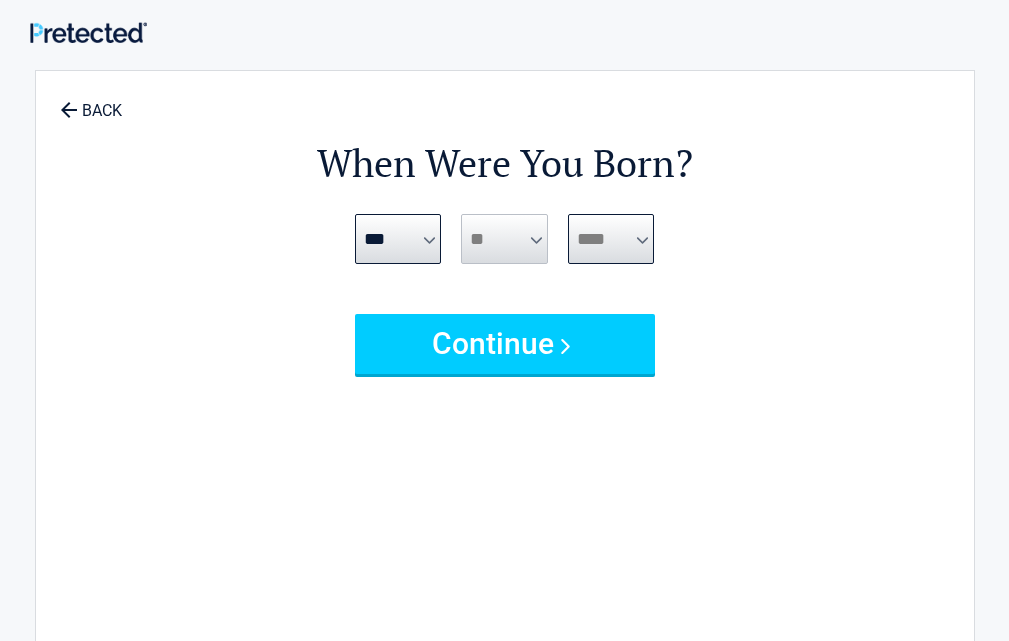 click on "****
****
****
****
****
****
****
****
****
****
****
****
****
****
****
****
****
****
****
****
****
****
****
****
****
****
****
****
****
****
****
****
****
****
****
****
****
****
****
****
****
****
****
****
****
****
****
****
****
****
****
****
****
****
****
****
****
****
****
****
****
****
****
****" at bounding box center (611, 239) 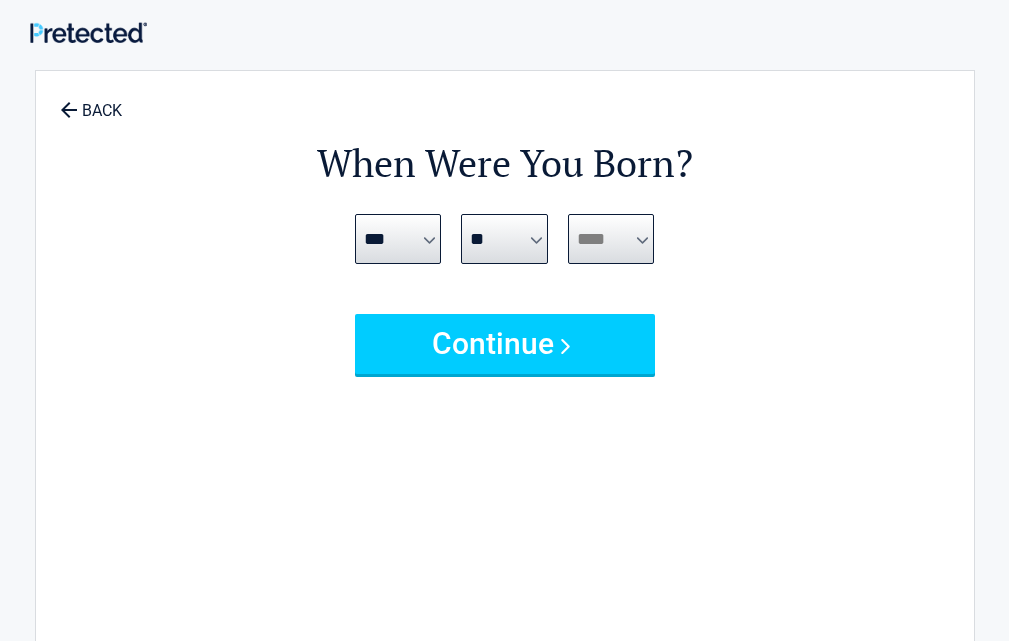 select on "****" 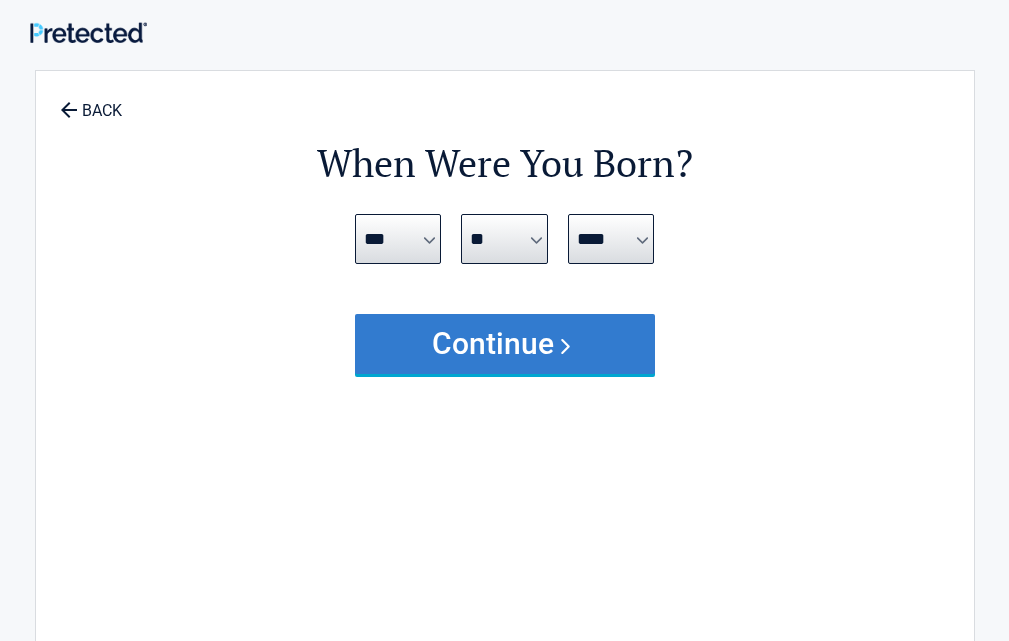 click on "Continue" at bounding box center [505, 344] 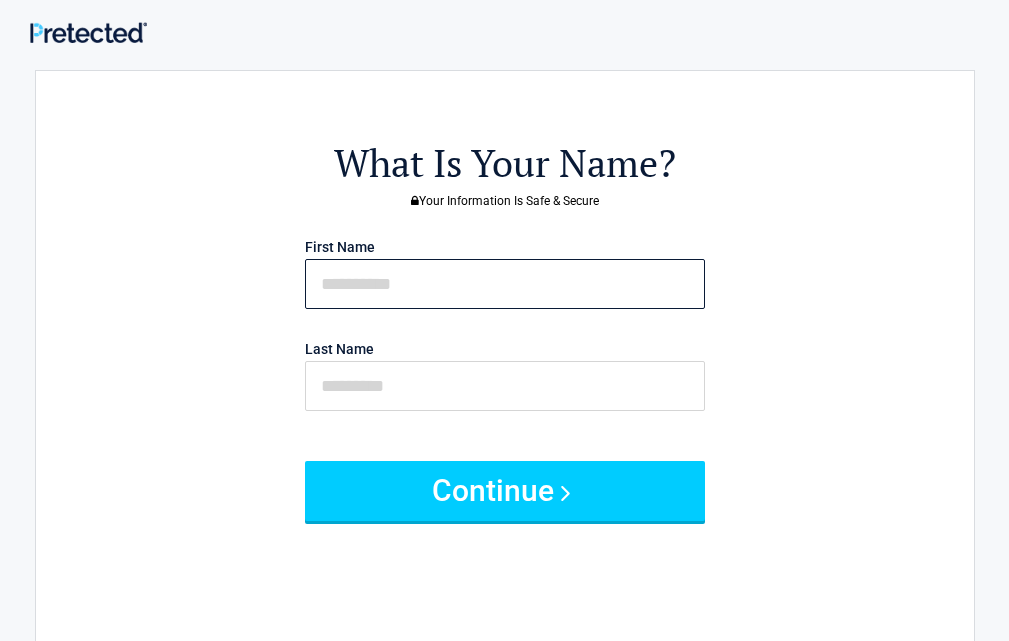 click at bounding box center (505, 284) 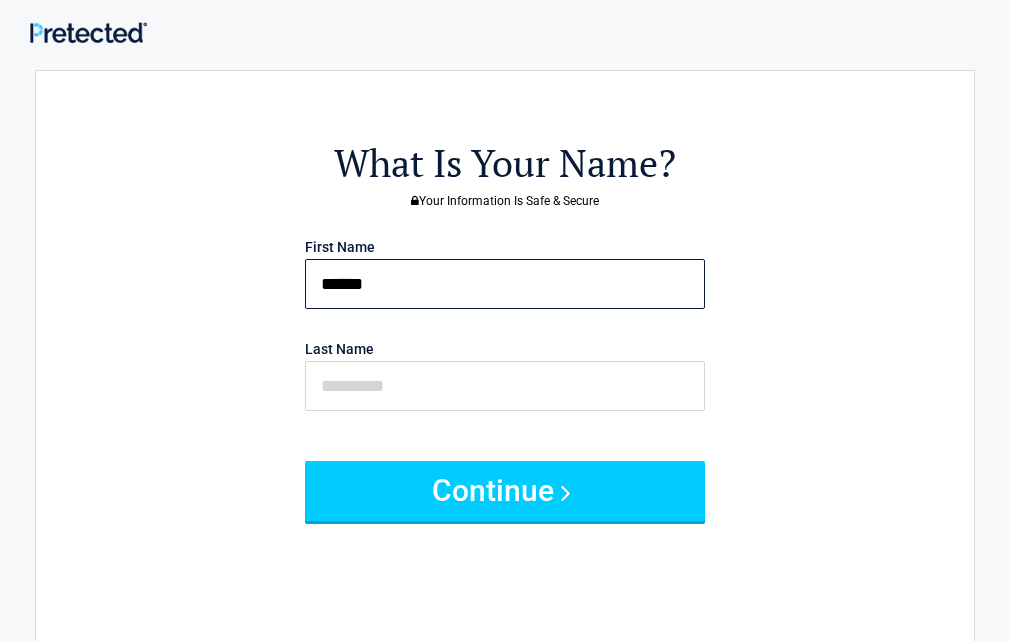 type on "******" 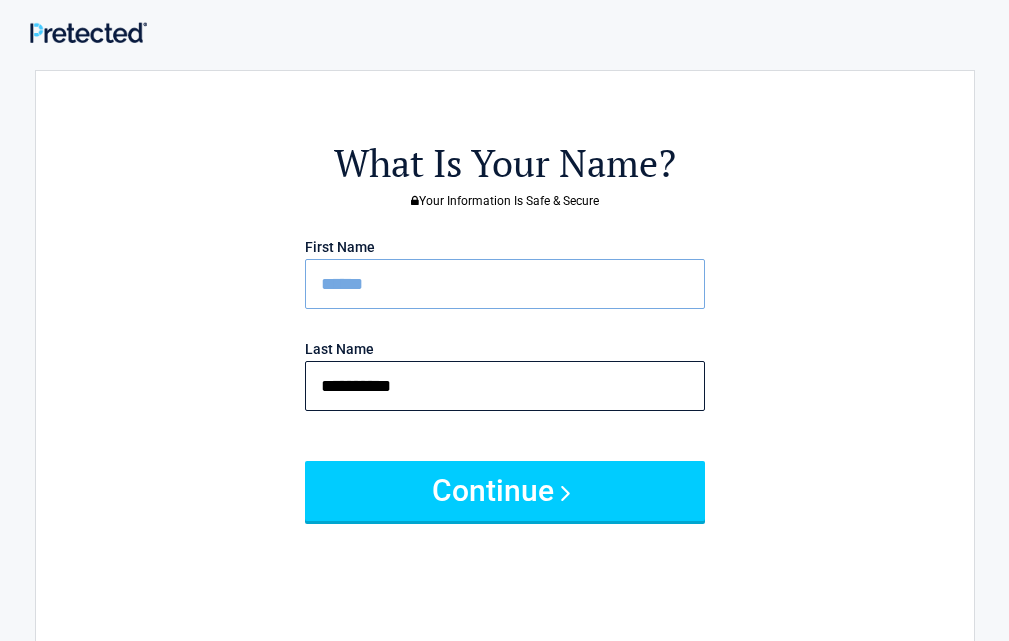 type on "**********" 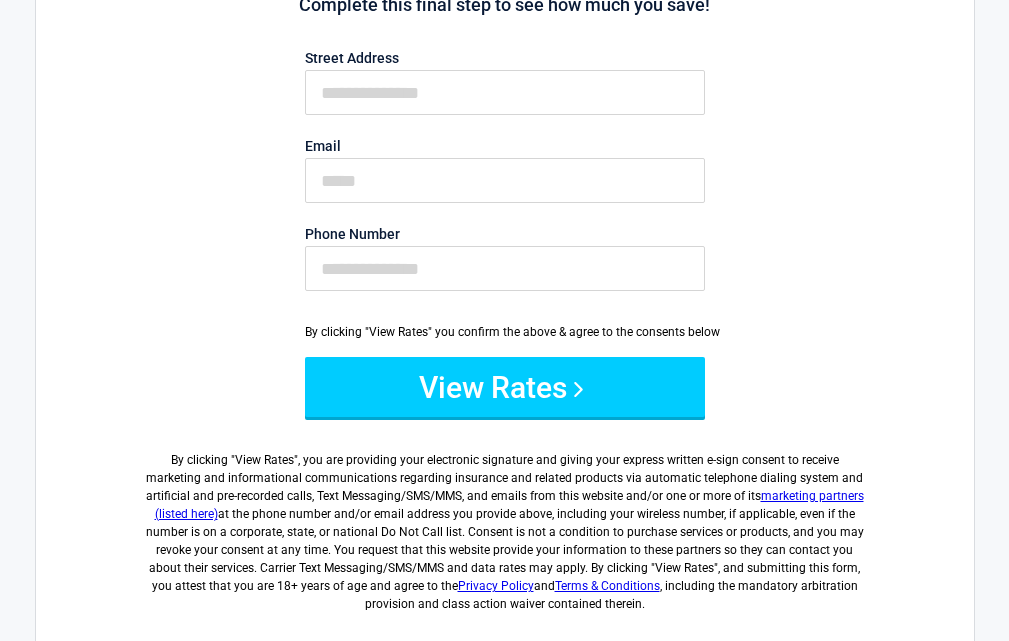 scroll, scrollTop: 0, scrollLeft: 0, axis: both 